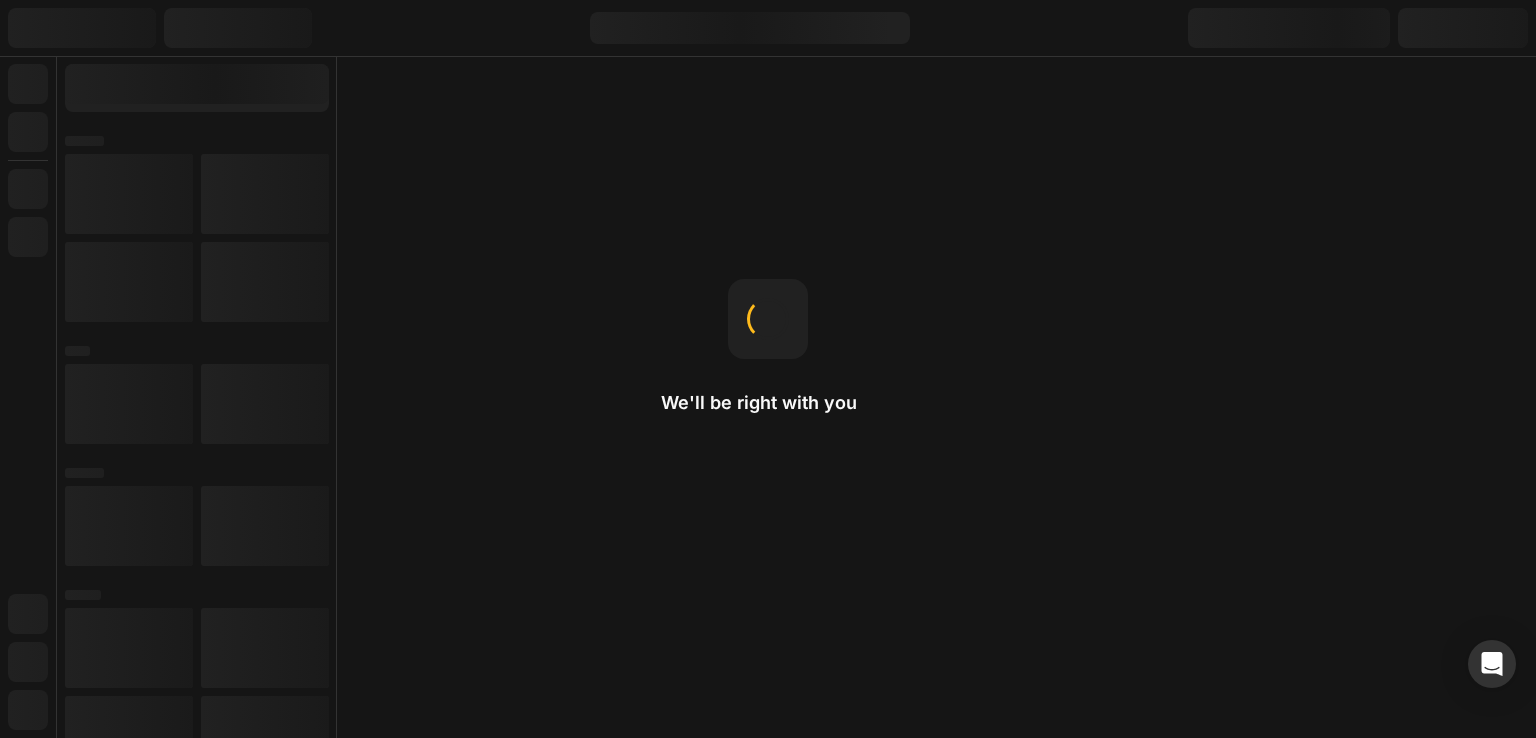 scroll, scrollTop: 0, scrollLeft: 0, axis: both 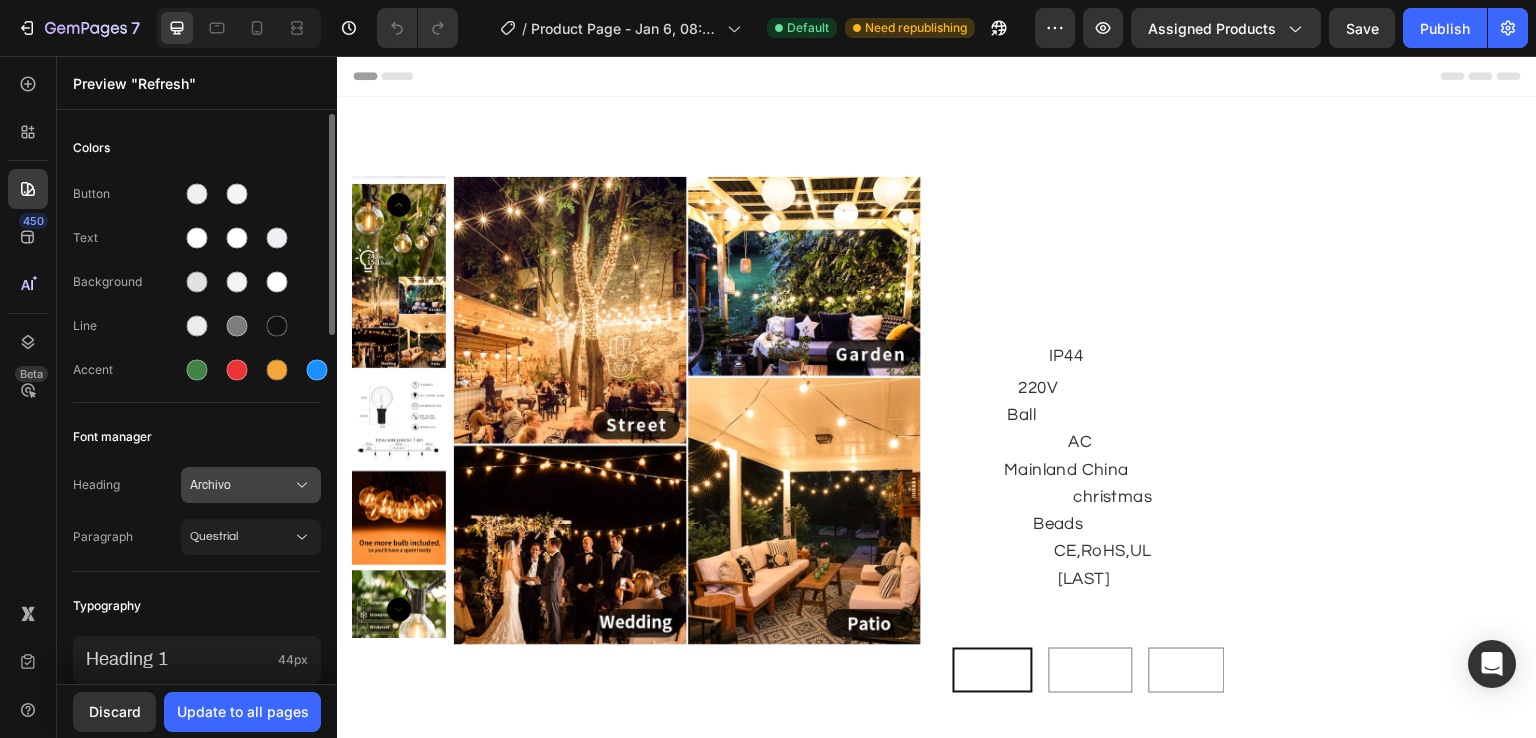 click on "Archivo" at bounding box center [241, 485] 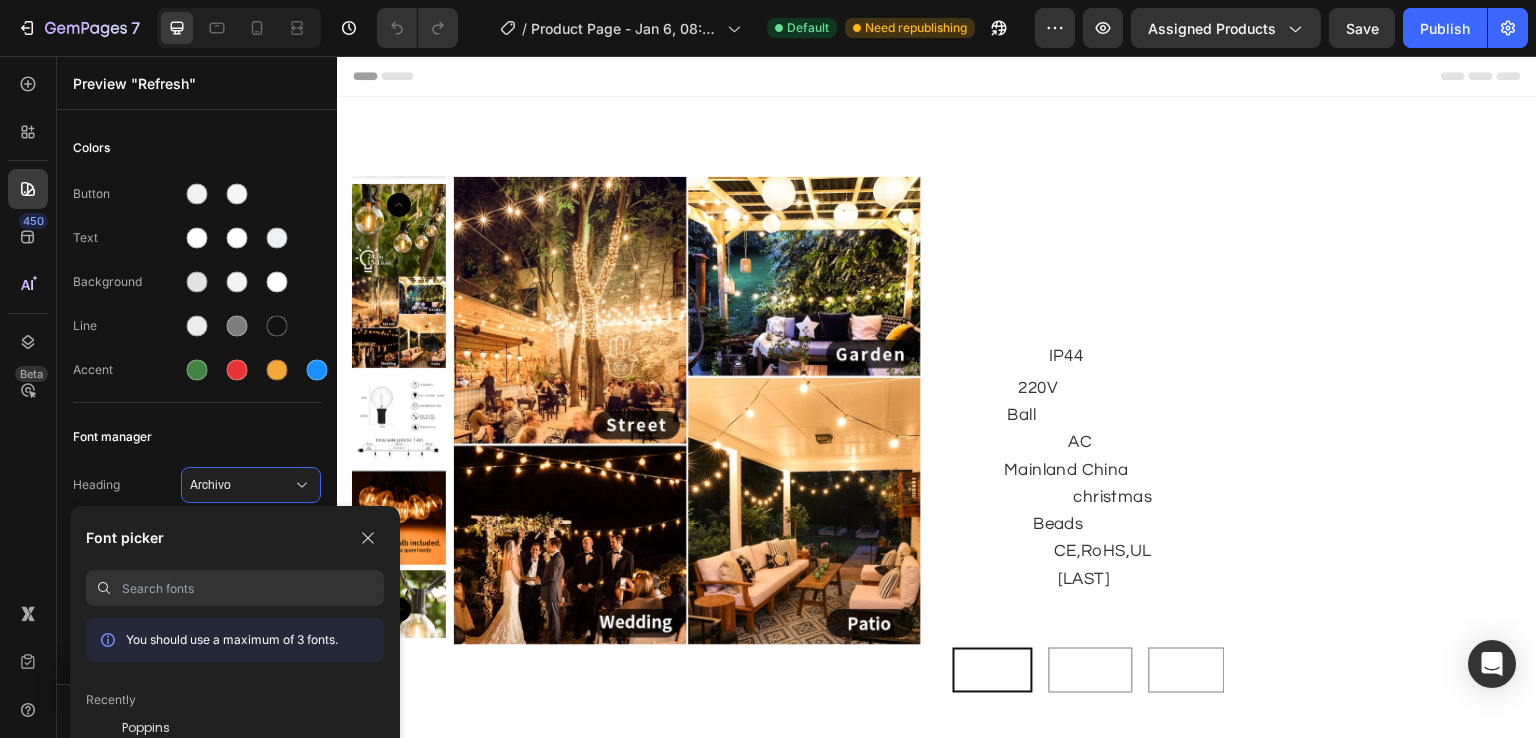 scroll, scrollTop: 0, scrollLeft: 0, axis: both 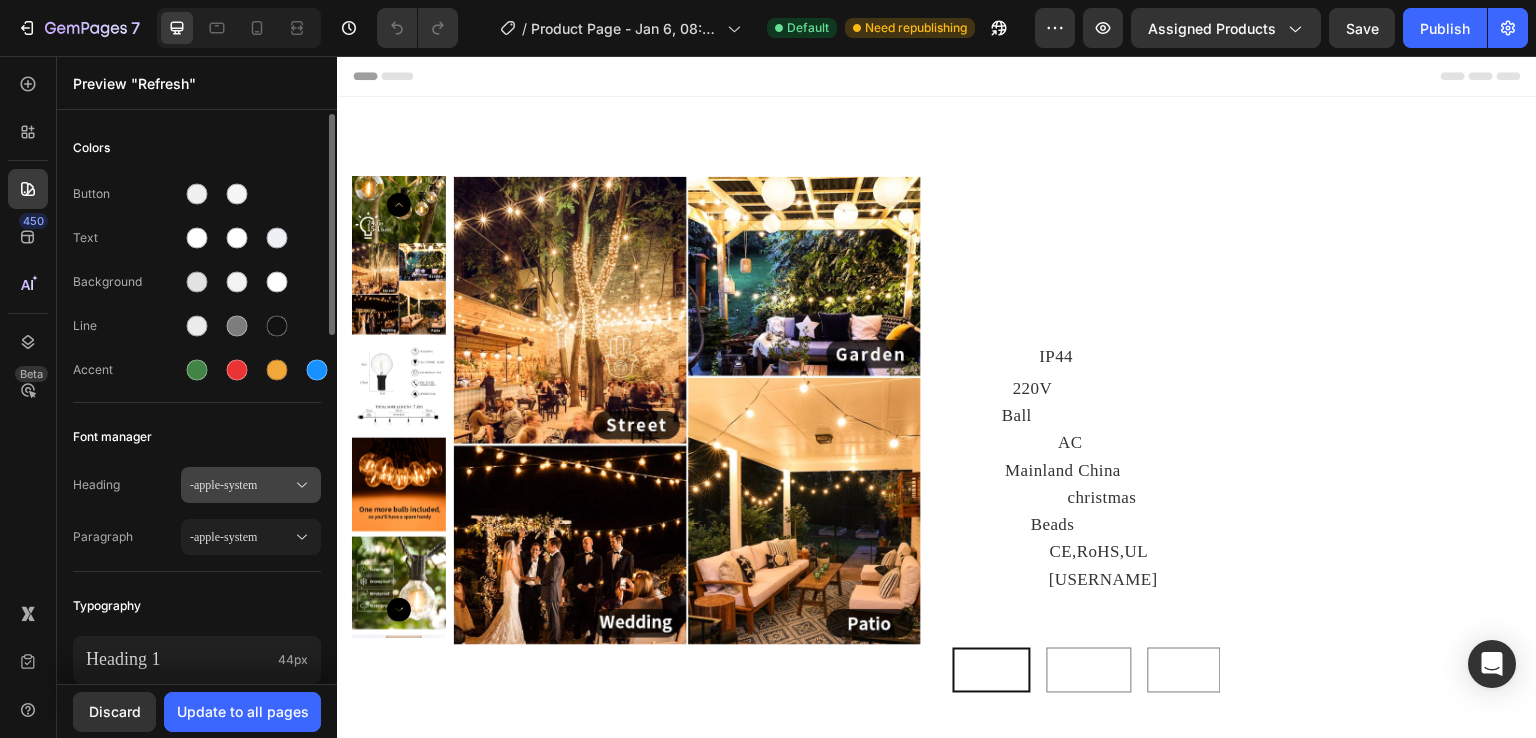 click on "-apple-system" at bounding box center [241, 485] 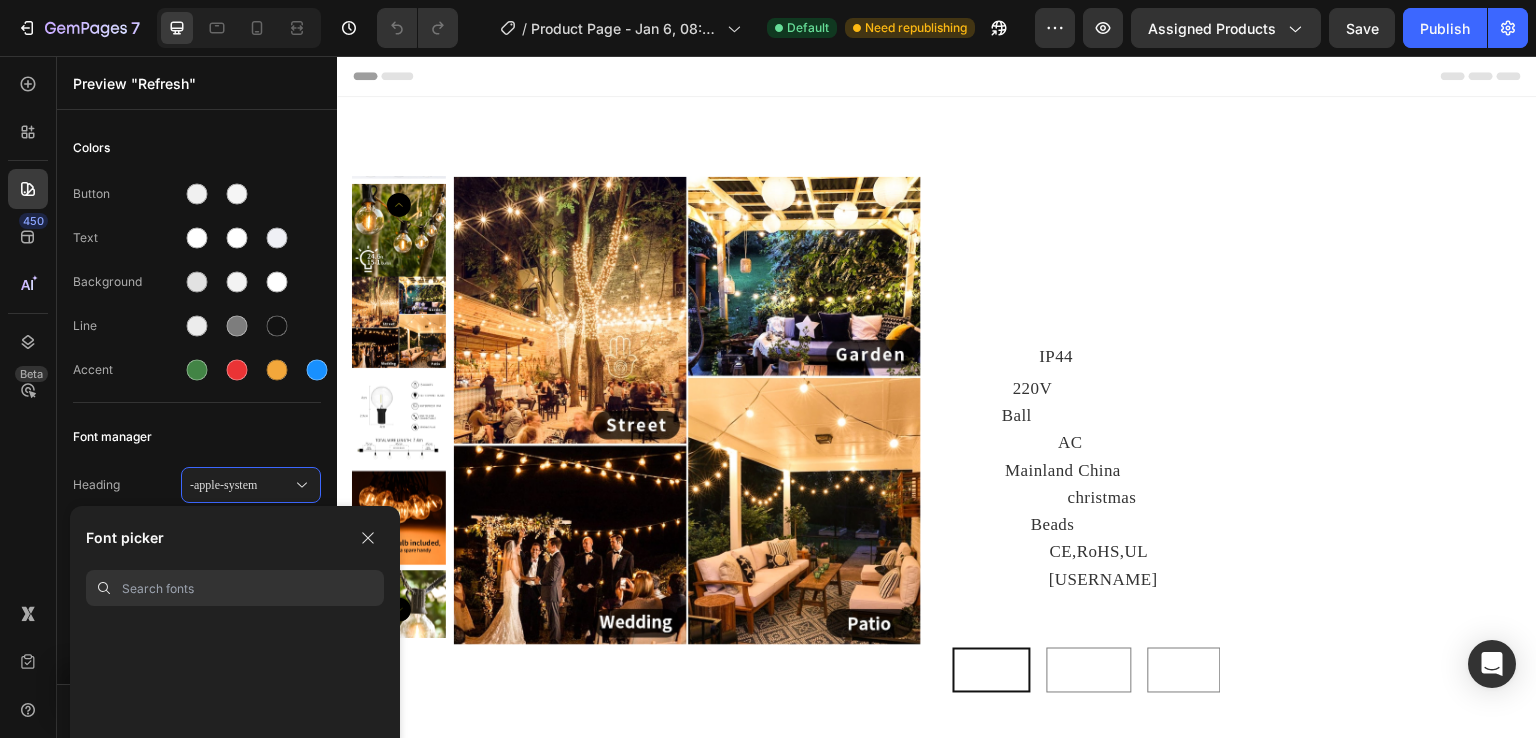 scroll, scrollTop: 1000, scrollLeft: 0, axis: vertical 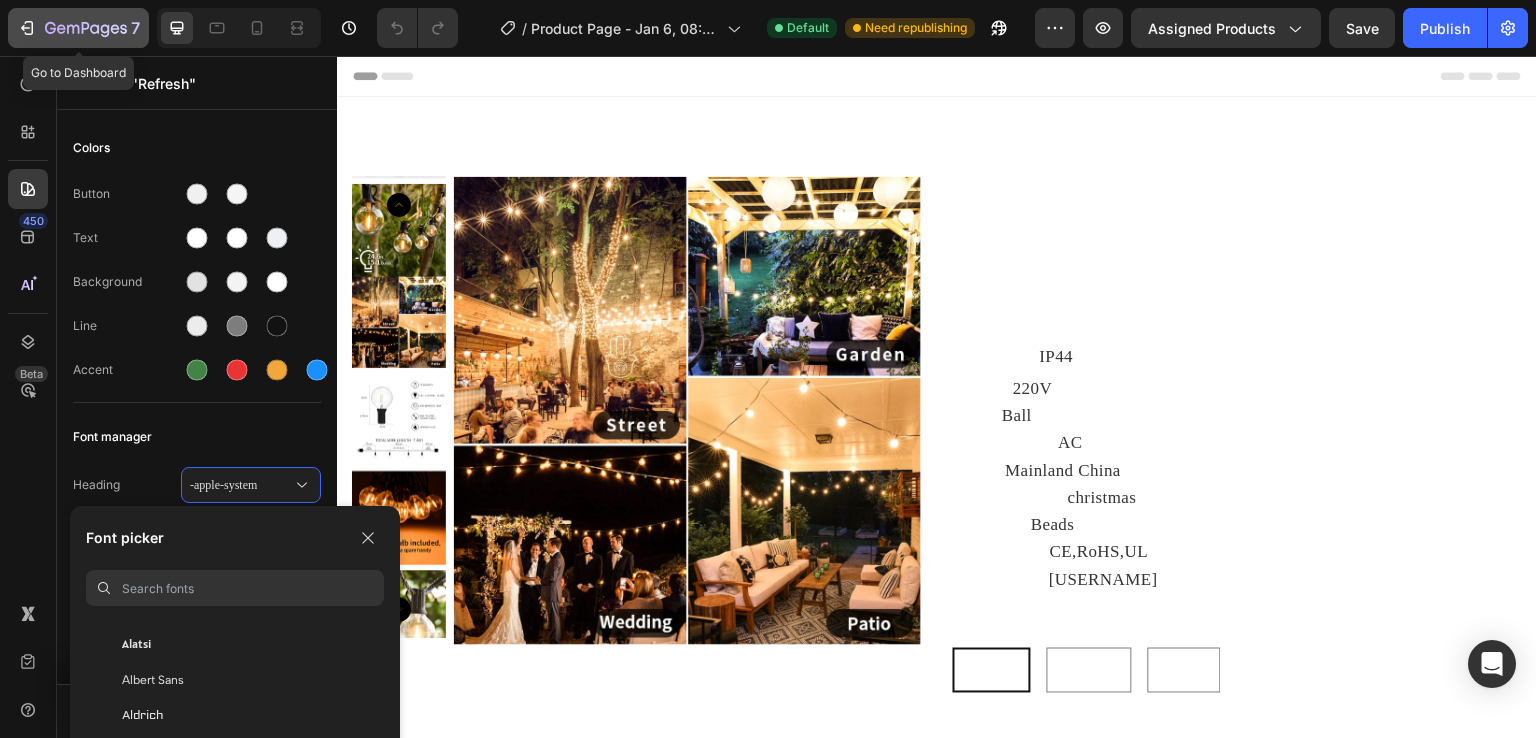 click on "7" at bounding box center (78, 28) 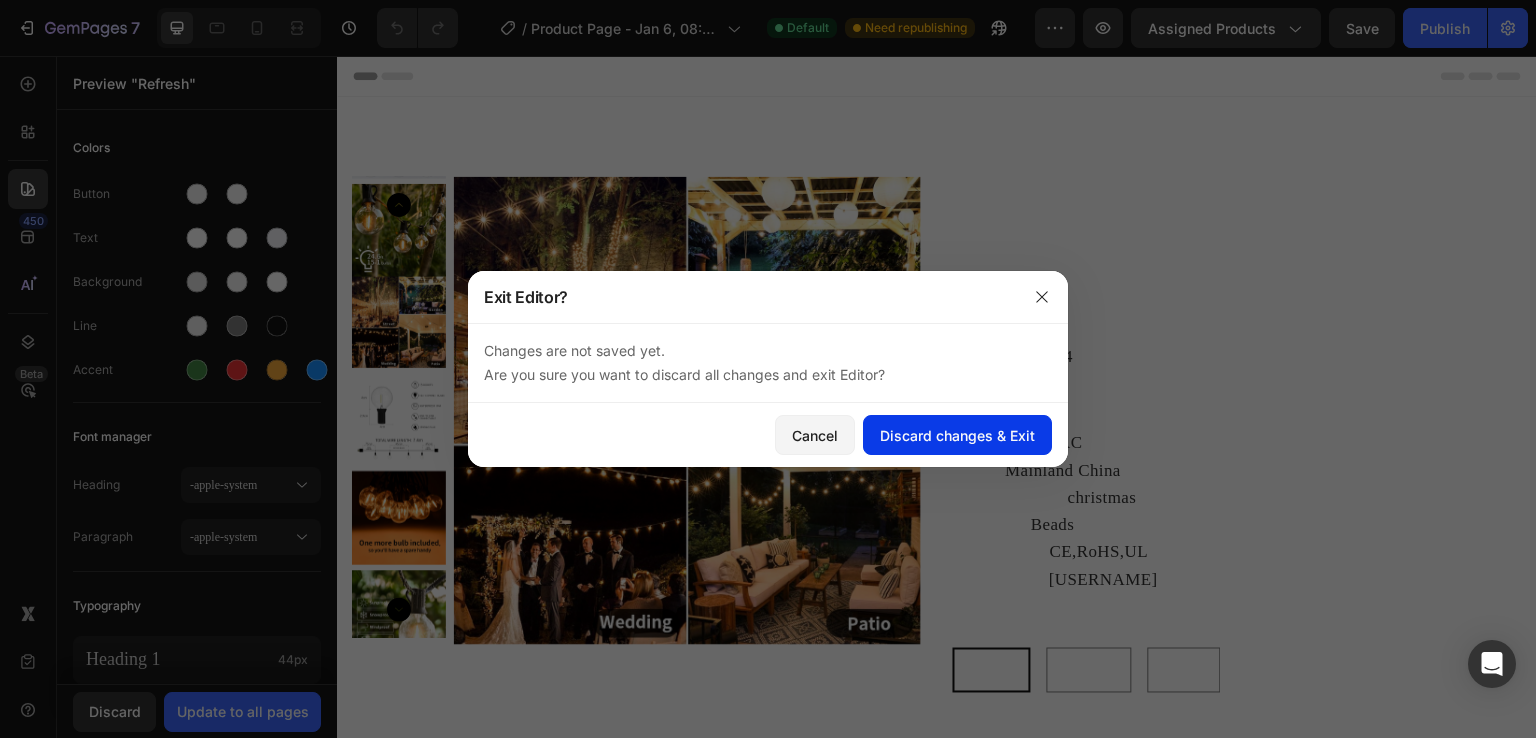 click on "Discard changes & Exit" 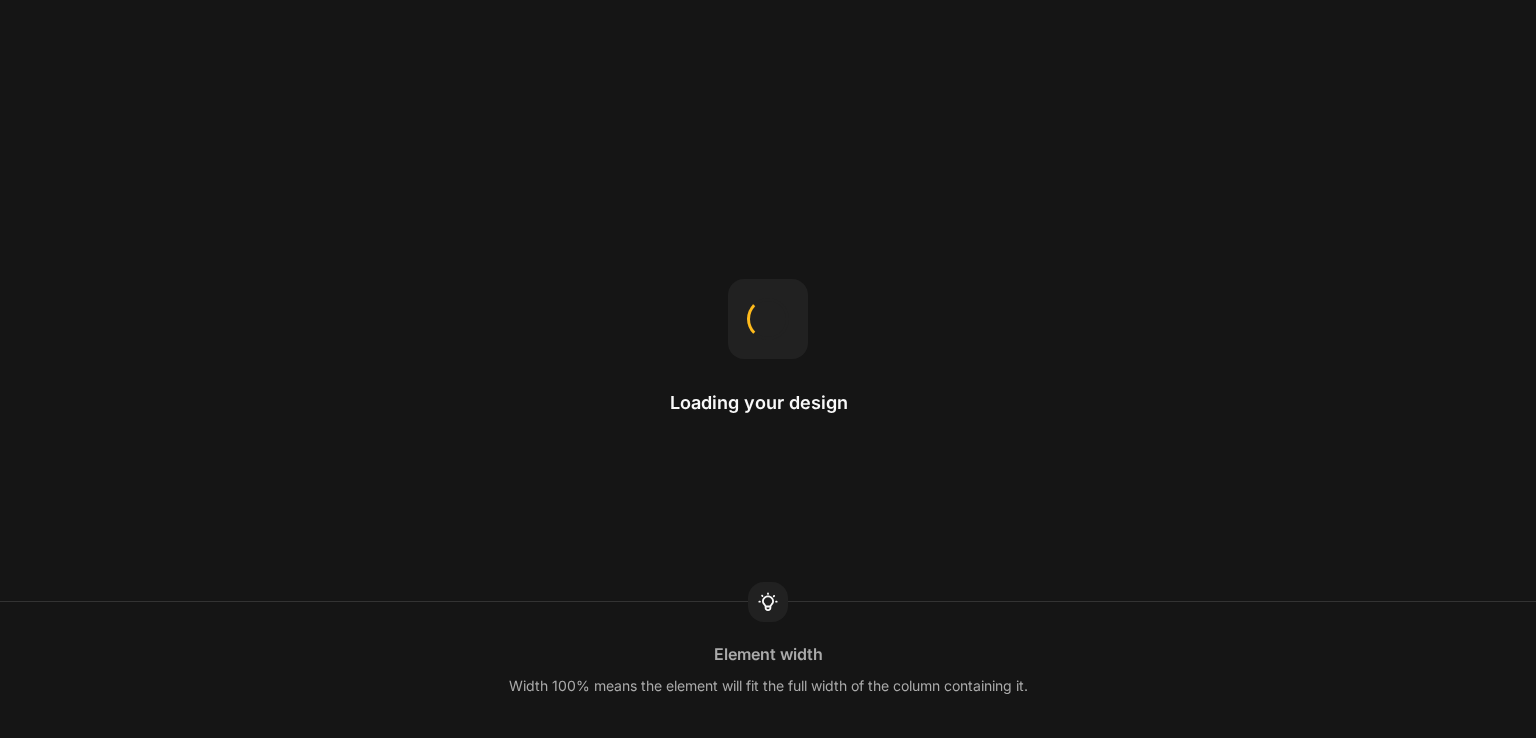 scroll, scrollTop: 0, scrollLeft: 0, axis: both 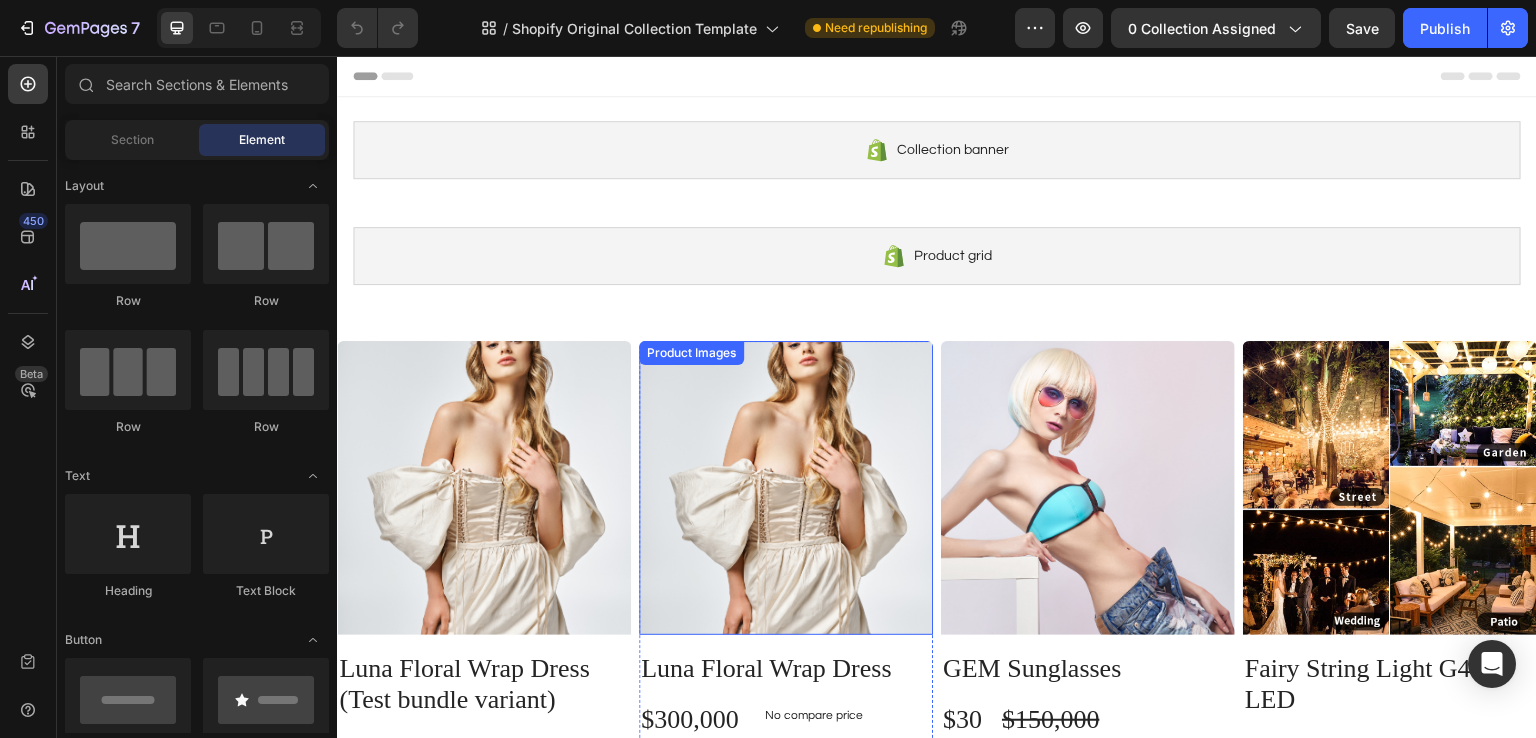 click at bounding box center (786, 488) 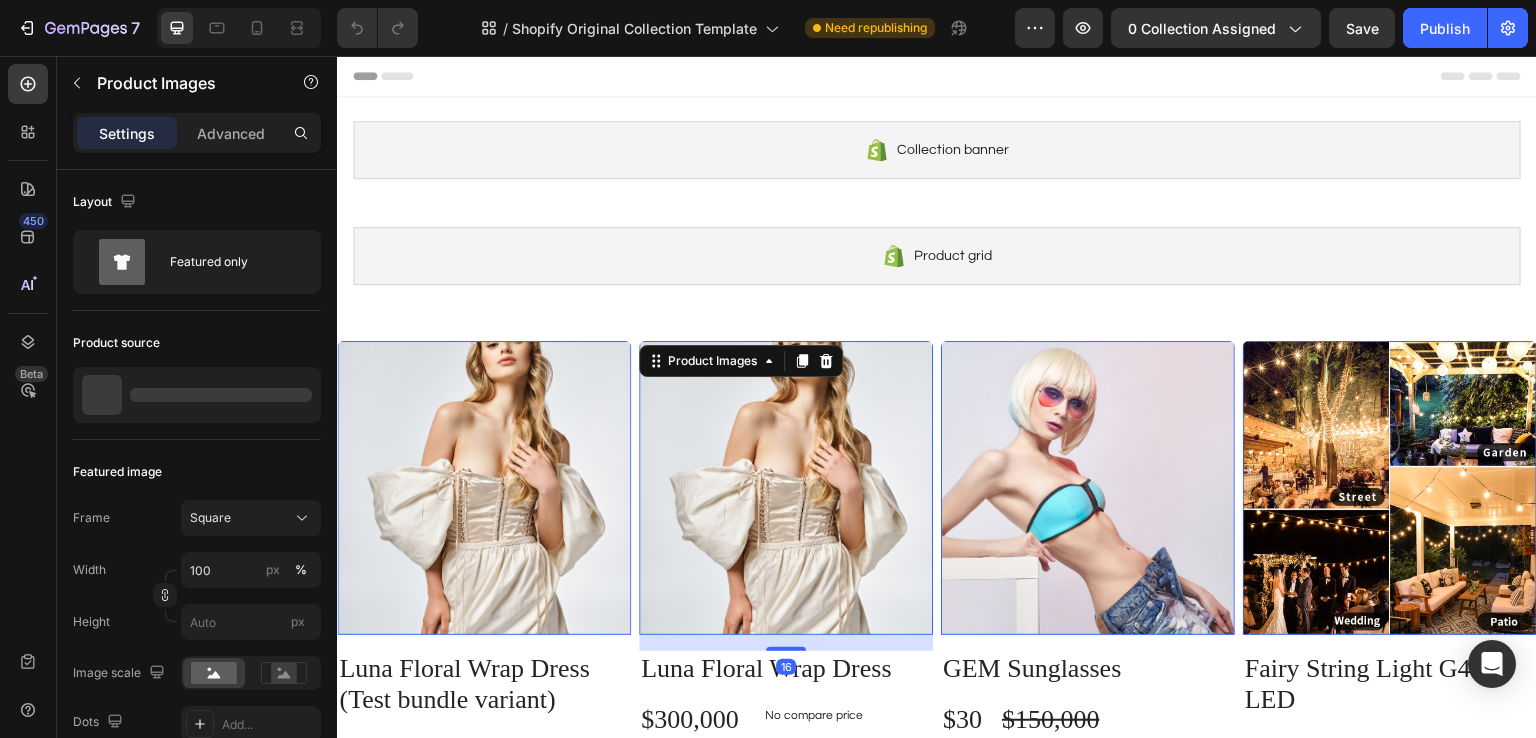 click at bounding box center [484, 488] 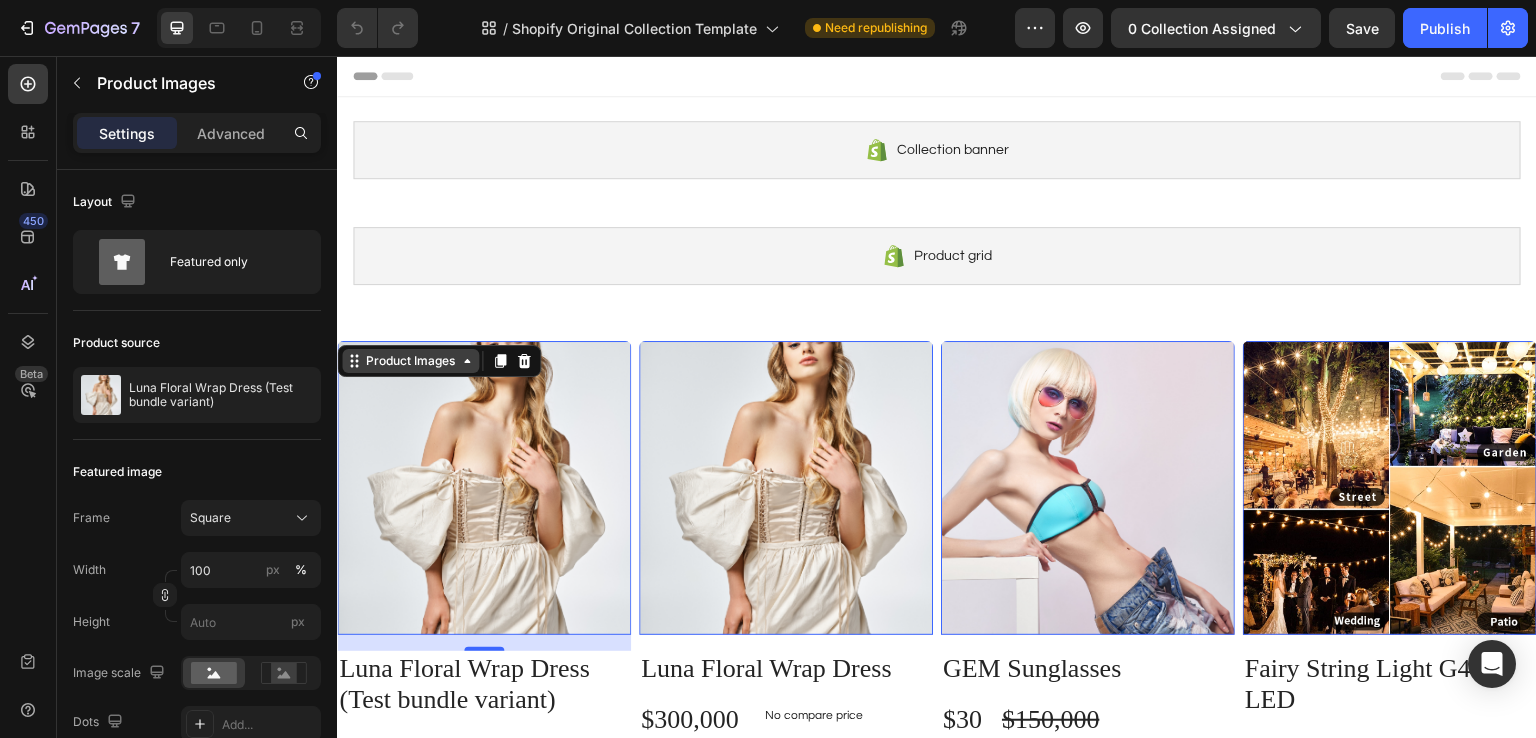 click on "Product Images" at bounding box center [410, 361] 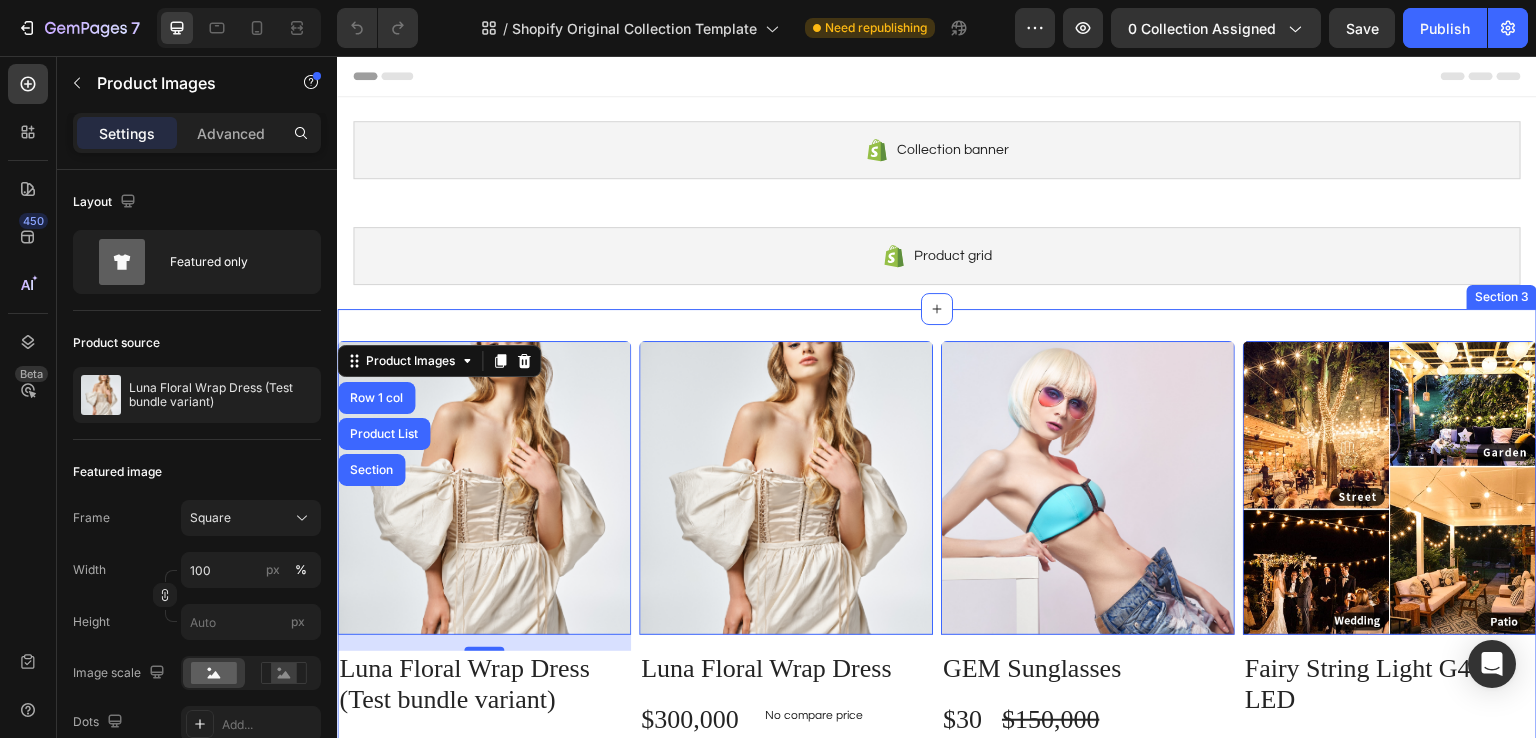 click on "Product Images Row 1 col Product List Section   0 Luna Floral Wrap Dress (Test bundle variant) Product Title $300,000 Product Price Product Price No compare price Product Price Row Color: White White White White Black Black Black Mixed Mixed Mixed Package: 1 pack 1 pack 1 pack 1 pack 2 packs 2 packs 2 packs 4 packs 4 packs 4 packs Product Variants & Swatches Add To cart Product Cart Button Row Product List Product Images   16 Luna Floral Wrap Dress Product Title $300,000 Product Price Product Price No compare price Product Price Row Color: White White White White Black Black Black Size: UK6 UK6 UK6 UK6 UK8 UK8 UK8 UK10 UK10 UK10 UK12 UK12 UK12 UK14 UK14 UK14 UK16 UK16 UK16 UK18 UK18 UK18 Skirt/Dress length type: 30 cm 30 cm 30 cm 30 cm 35 cm 35 cm 35 cm 40 cm 40 cm 40 cm Product Variants & Swatches Add To cart Product Cart Button Row Product List Product Images   0 GEM Sunglasses Product Title $30 Product Price Product Price $150,000 Product Price Product Price Row Package: 2 bottles $30 Each Add To cart Row" at bounding box center [937, 799] 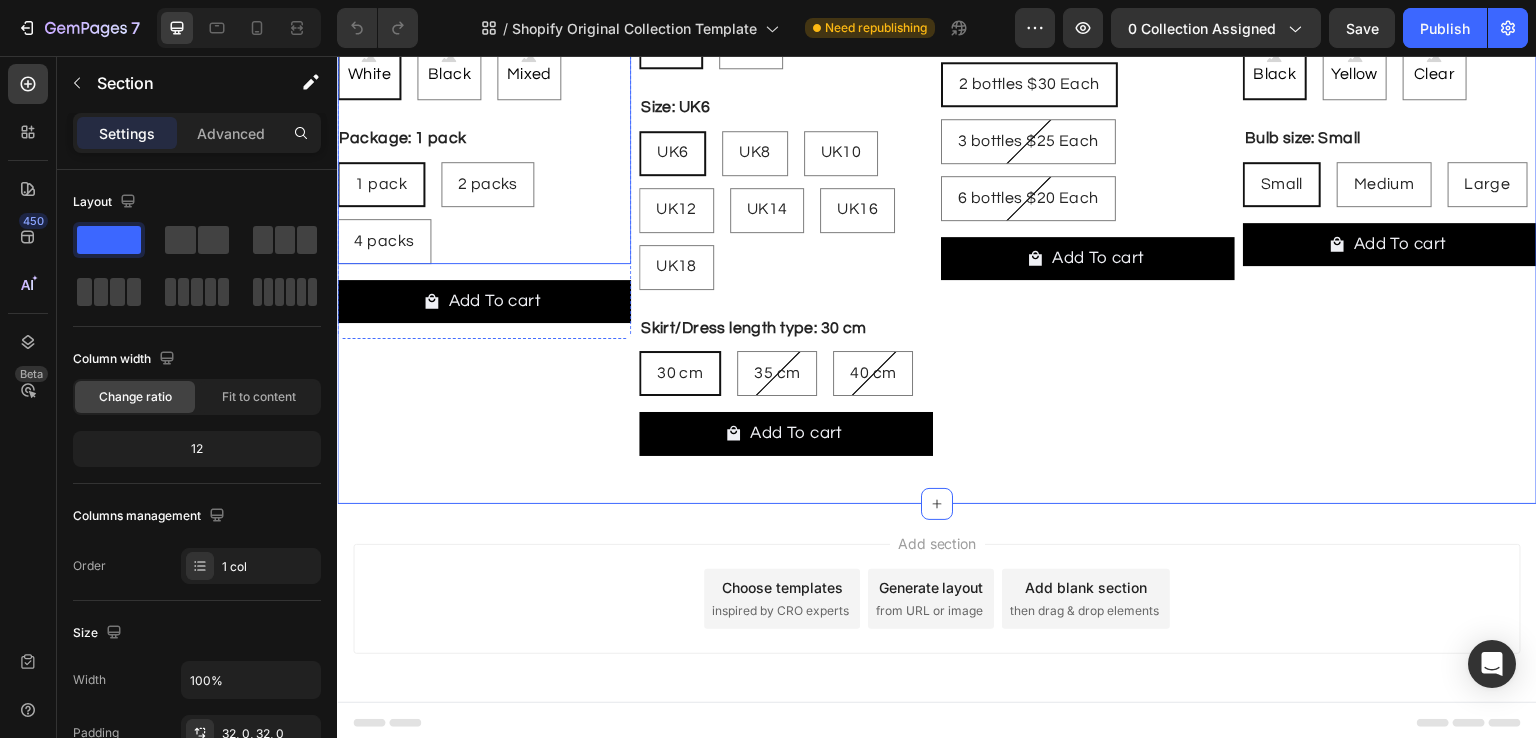 scroll, scrollTop: 100, scrollLeft: 0, axis: vertical 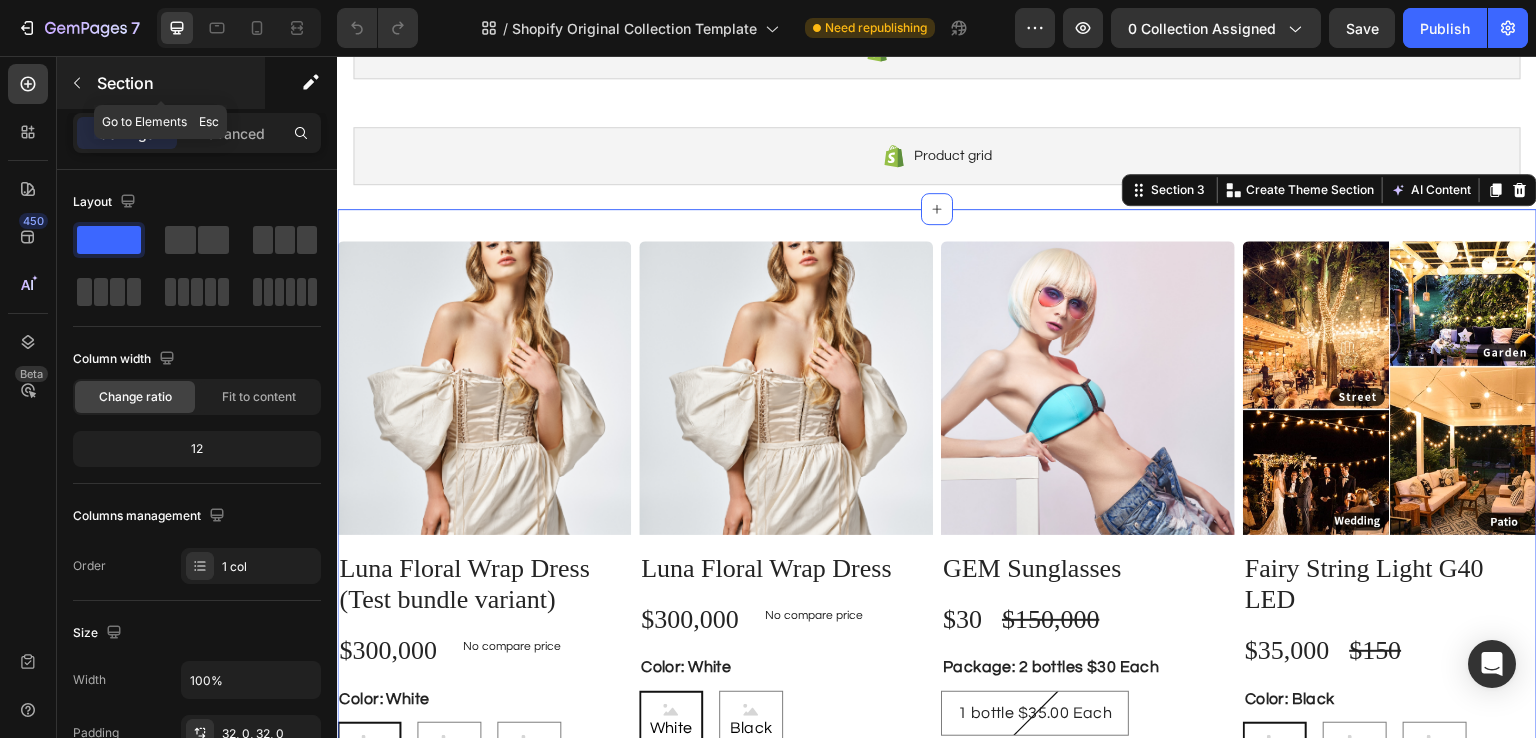 click 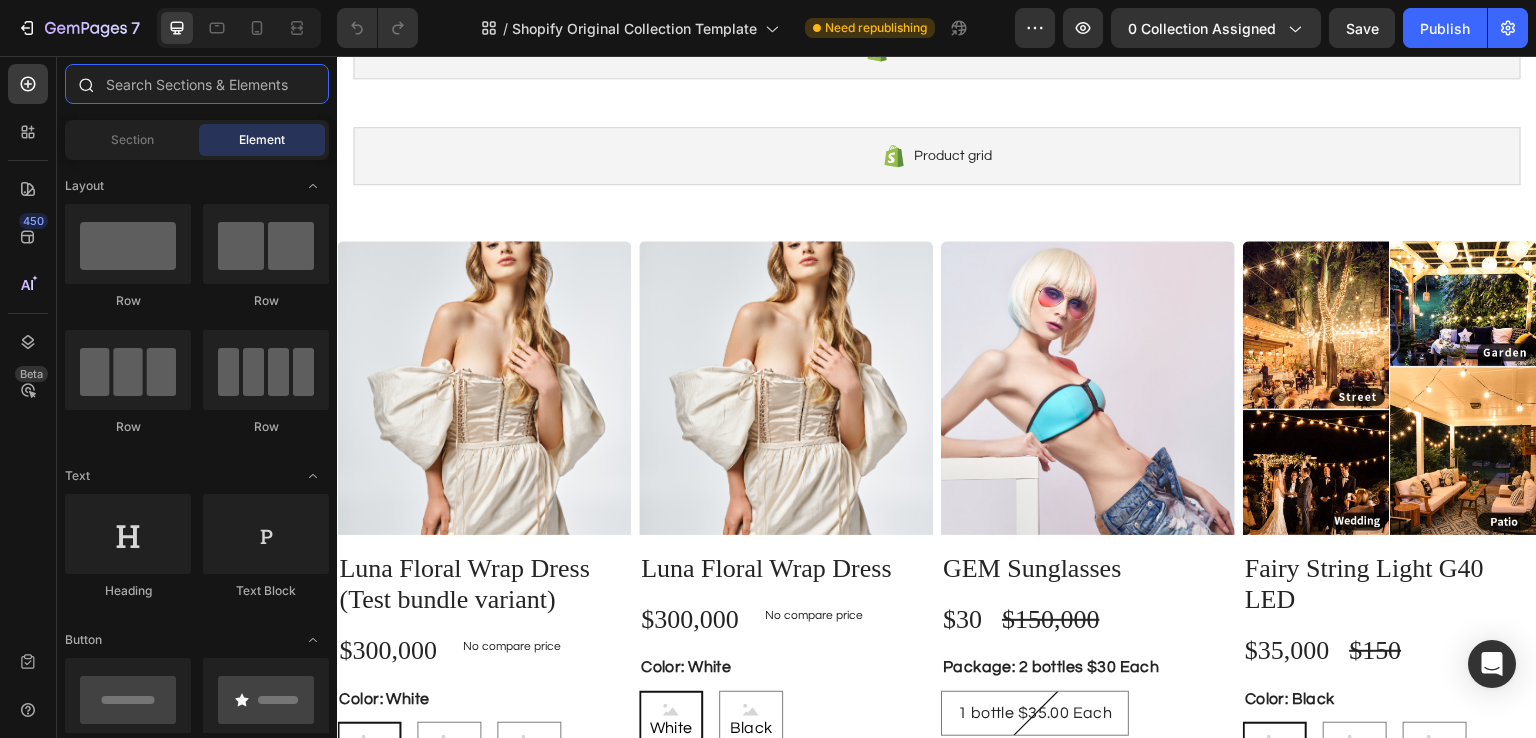 click at bounding box center (197, 84) 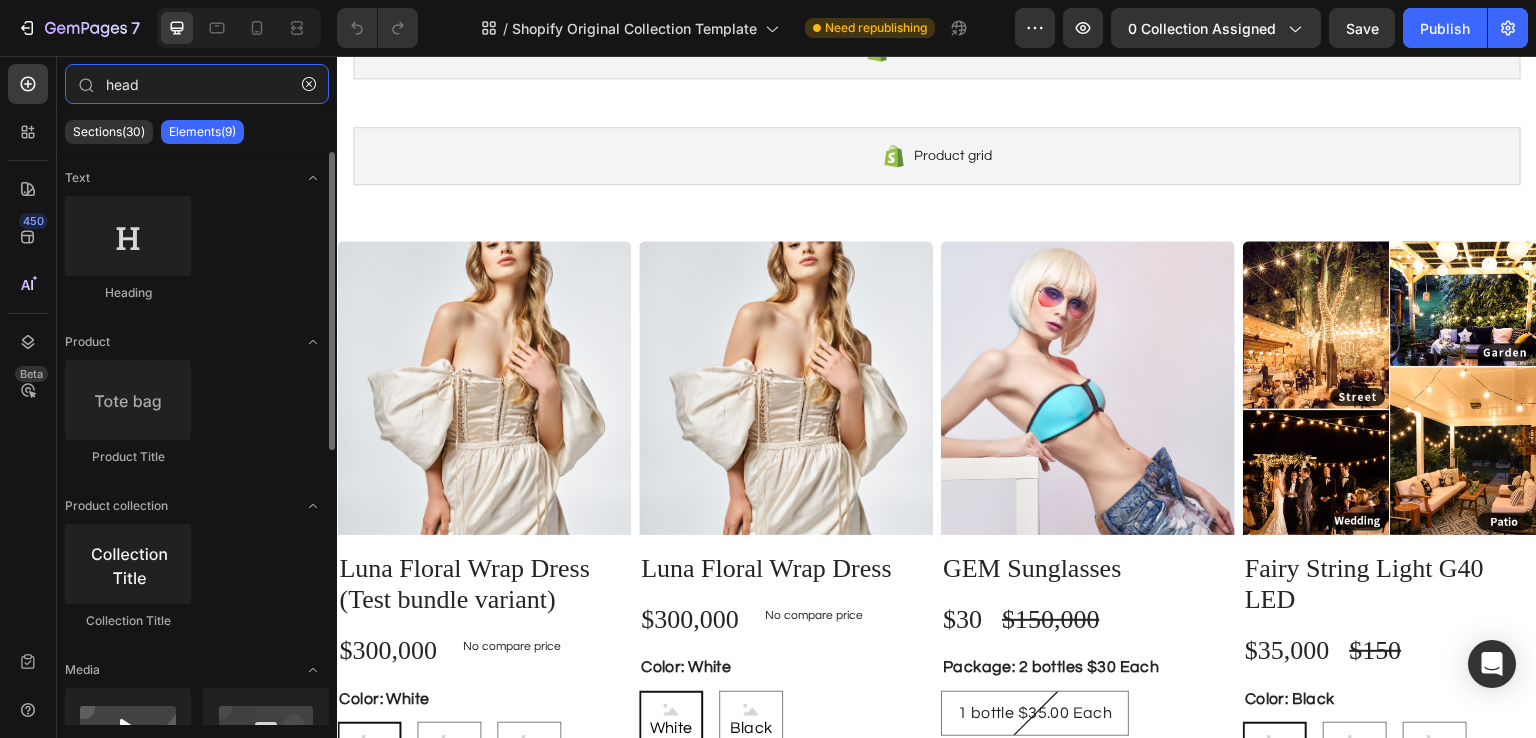 type on "head" 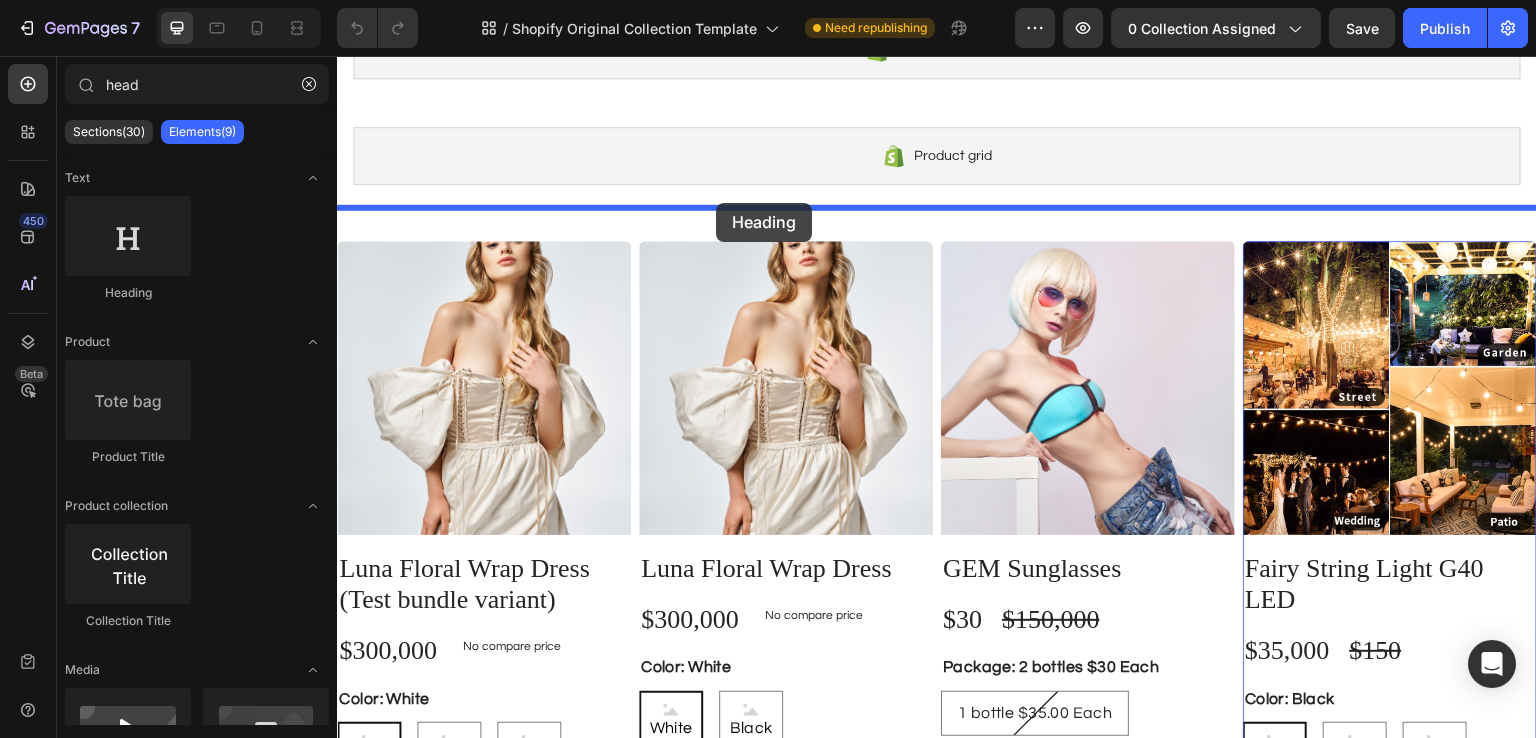 drag, startPoint x: 471, startPoint y: 334, endPoint x: 716, endPoint y: 203, distance: 277.8237 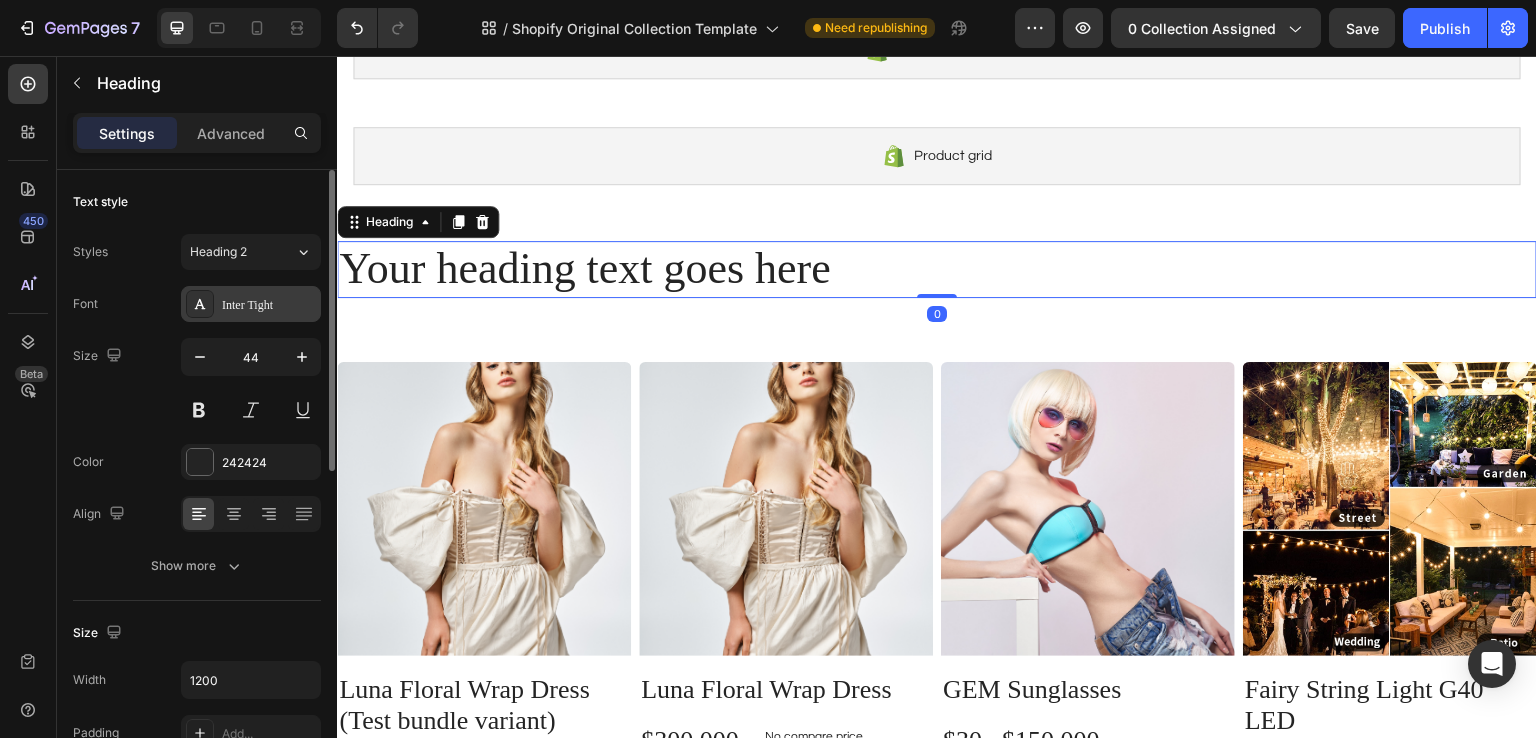 click on "Inter Tight" at bounding box center (269, 305) 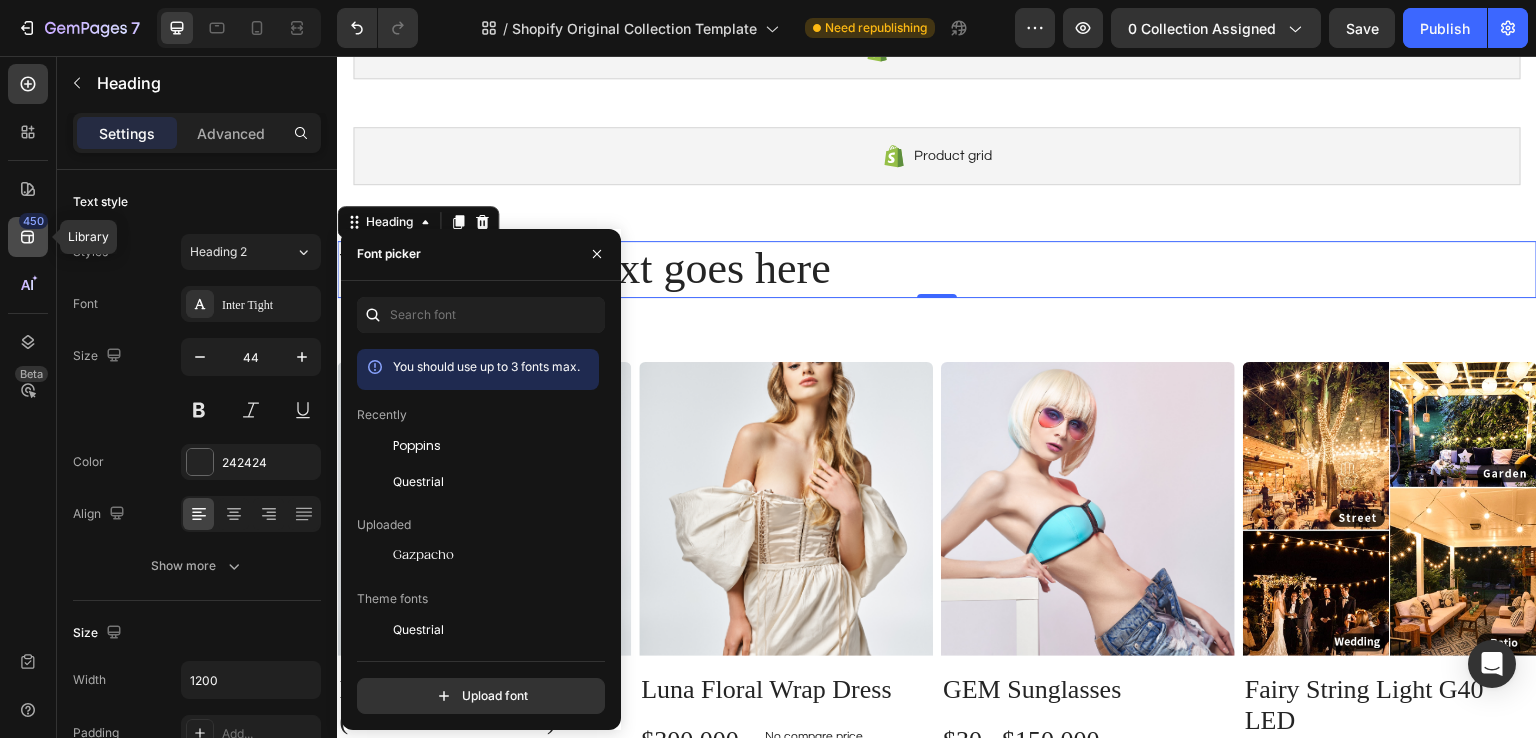 click on "450" 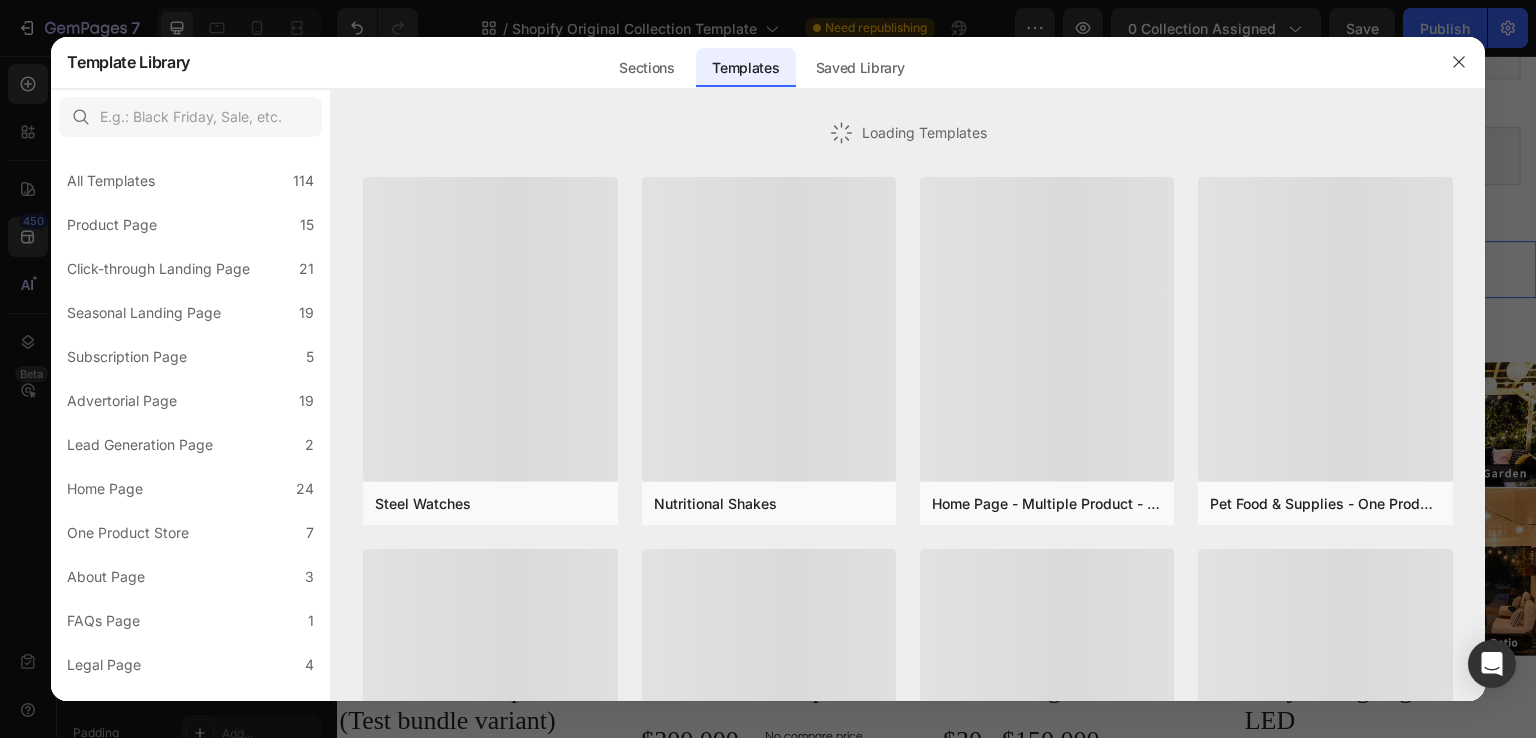 click at bounding box center [768, 369] 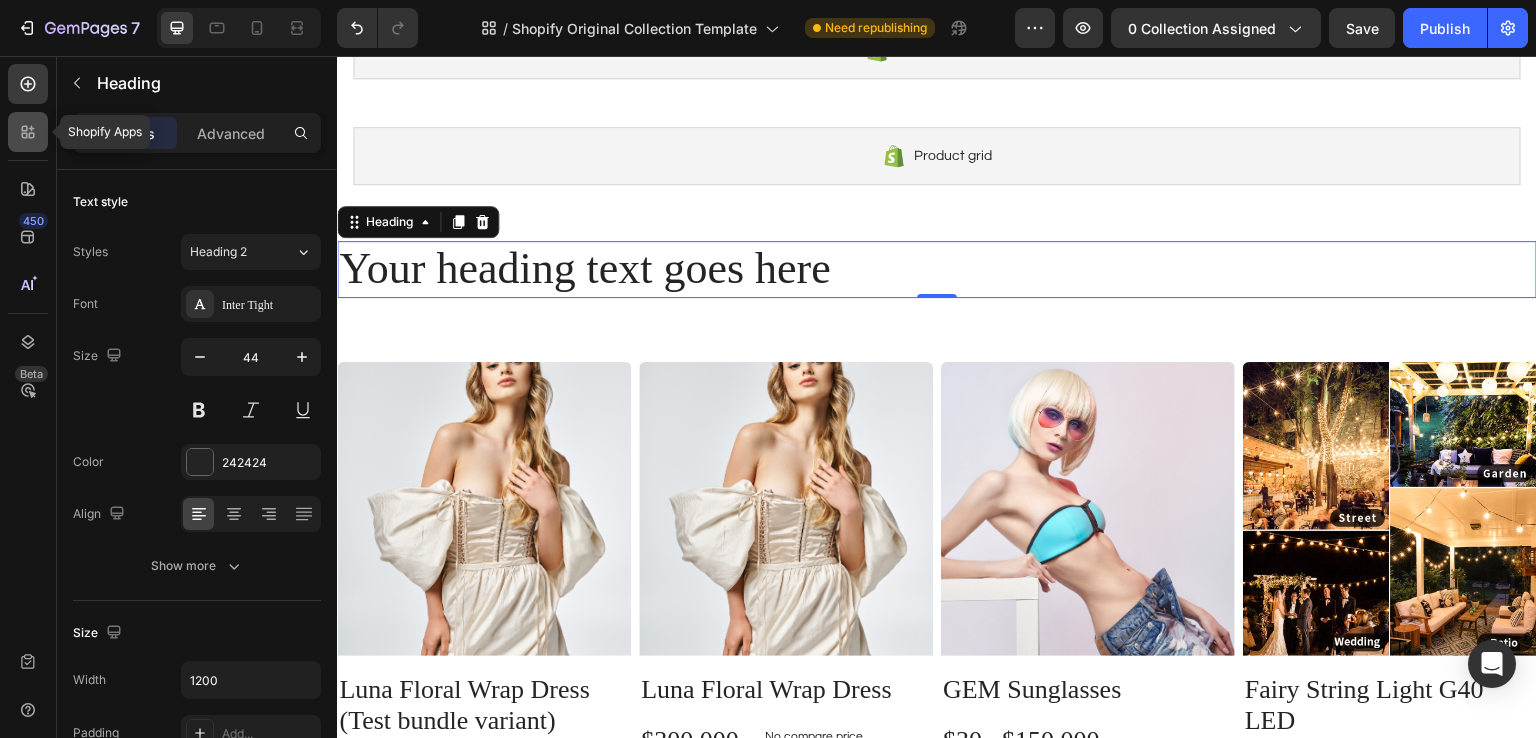 click 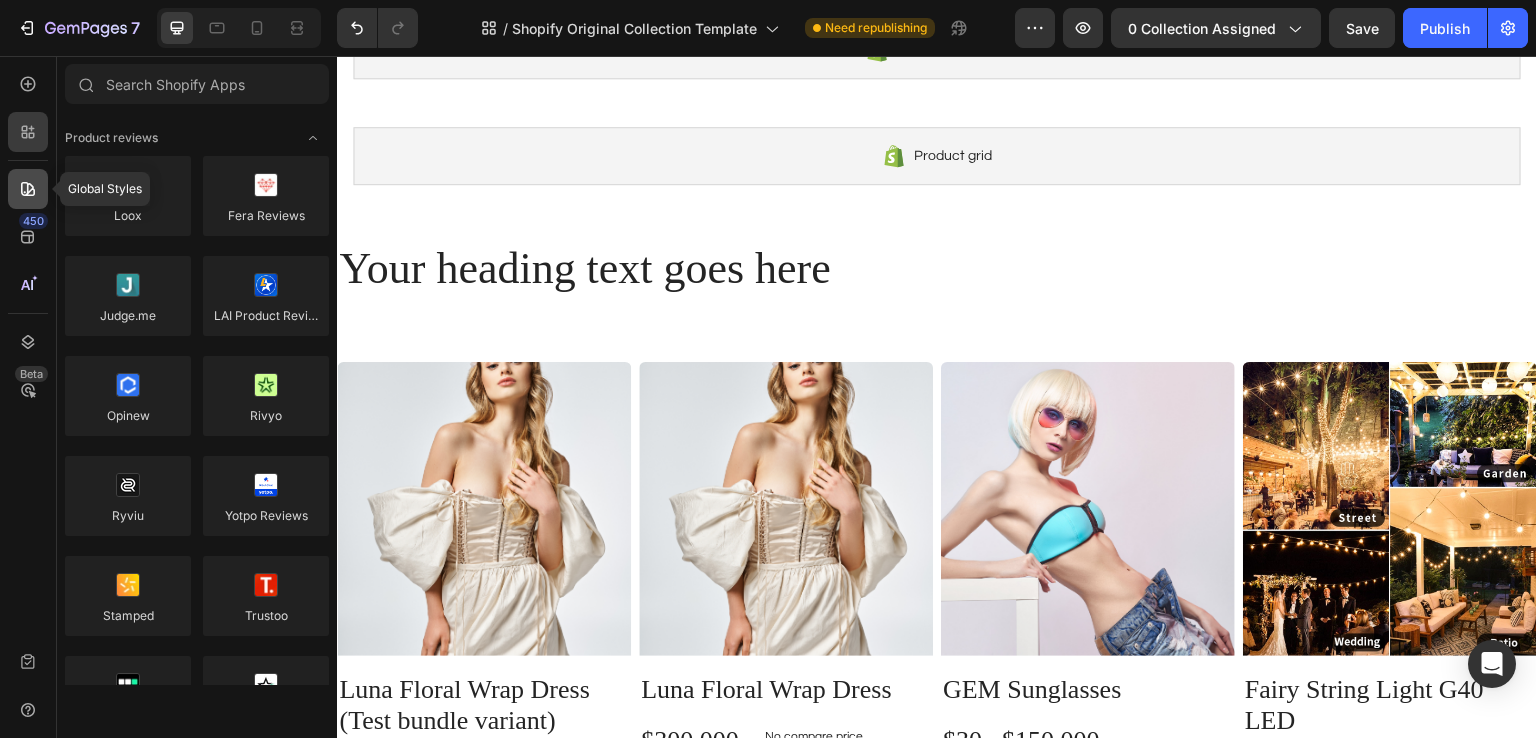 click 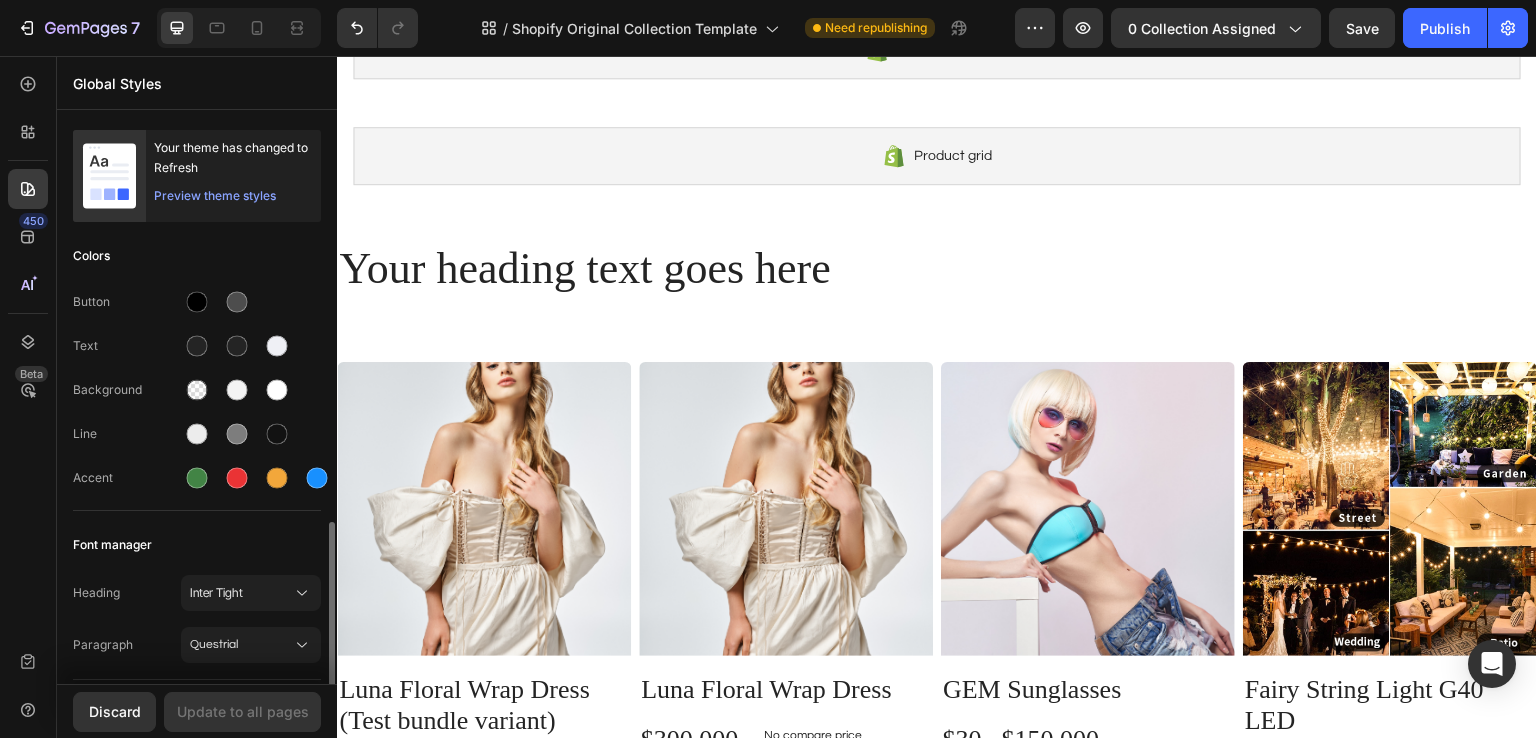 scroll, scrollTop: 300, scrollLeft: 0, axis: vertical 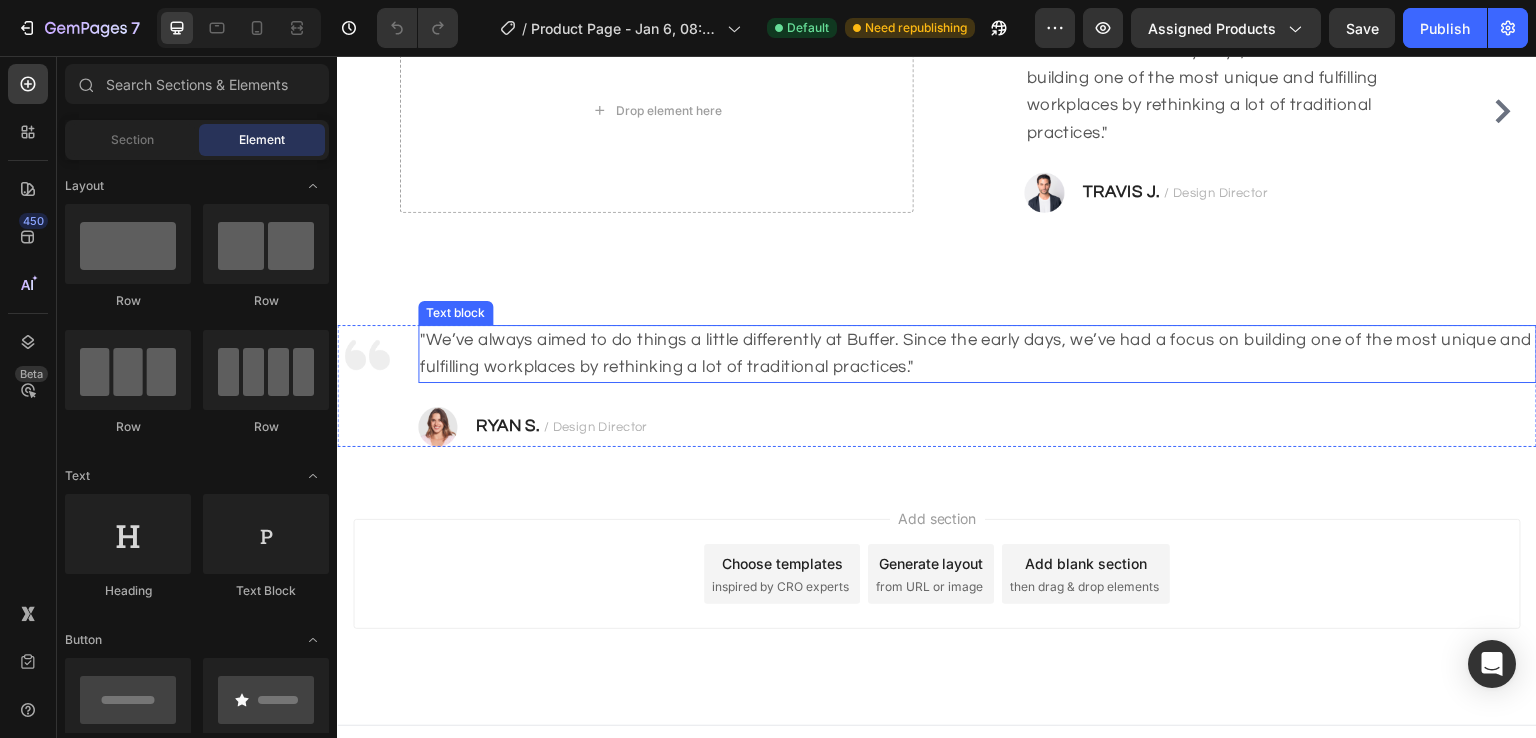 click on ""We’ve always aimed to do things a little differently at Buffer. Since the early days, we’ve had a focus on building one of the most unique and fulfilling workplaces by rethinking a lot of traditional practices."" at bounding box center [977, 354] 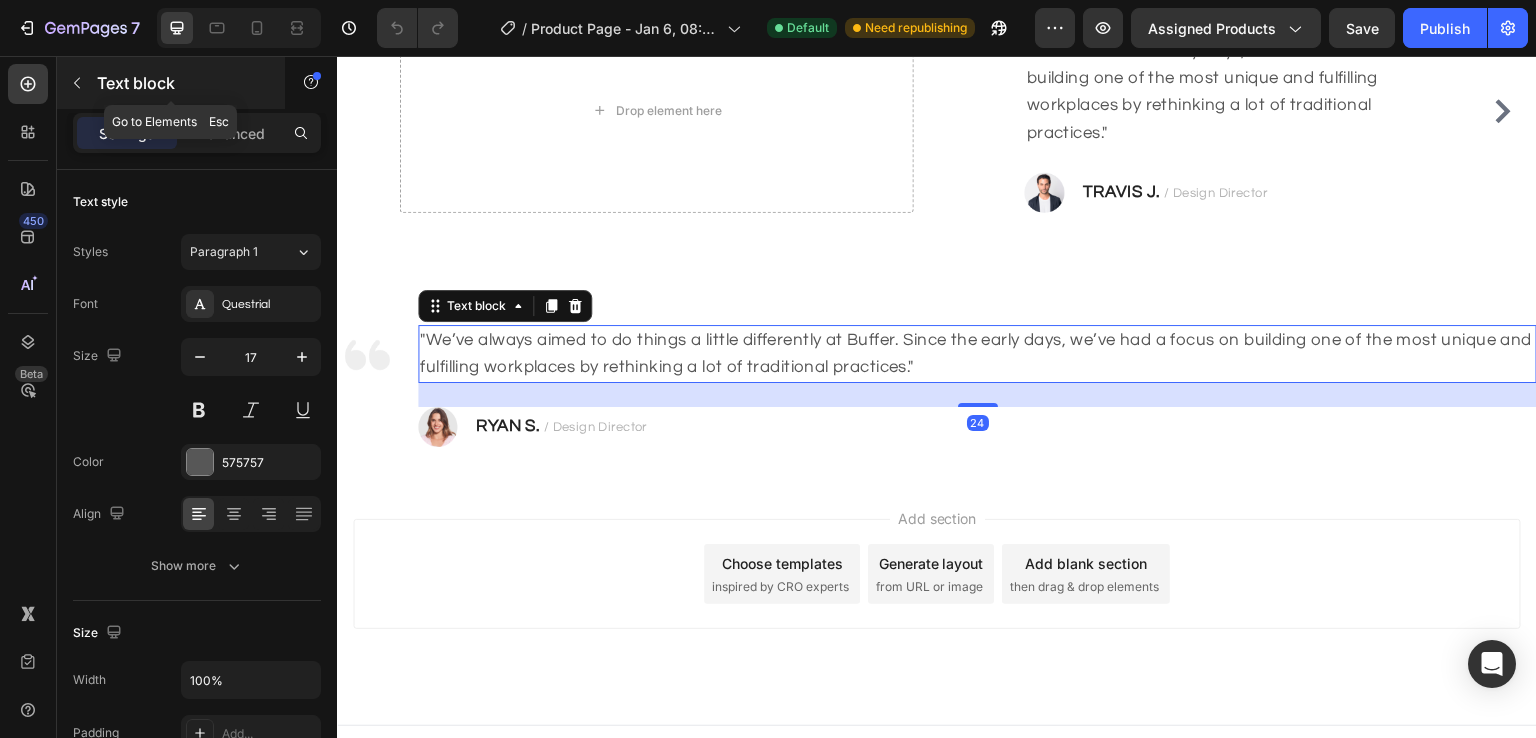 click 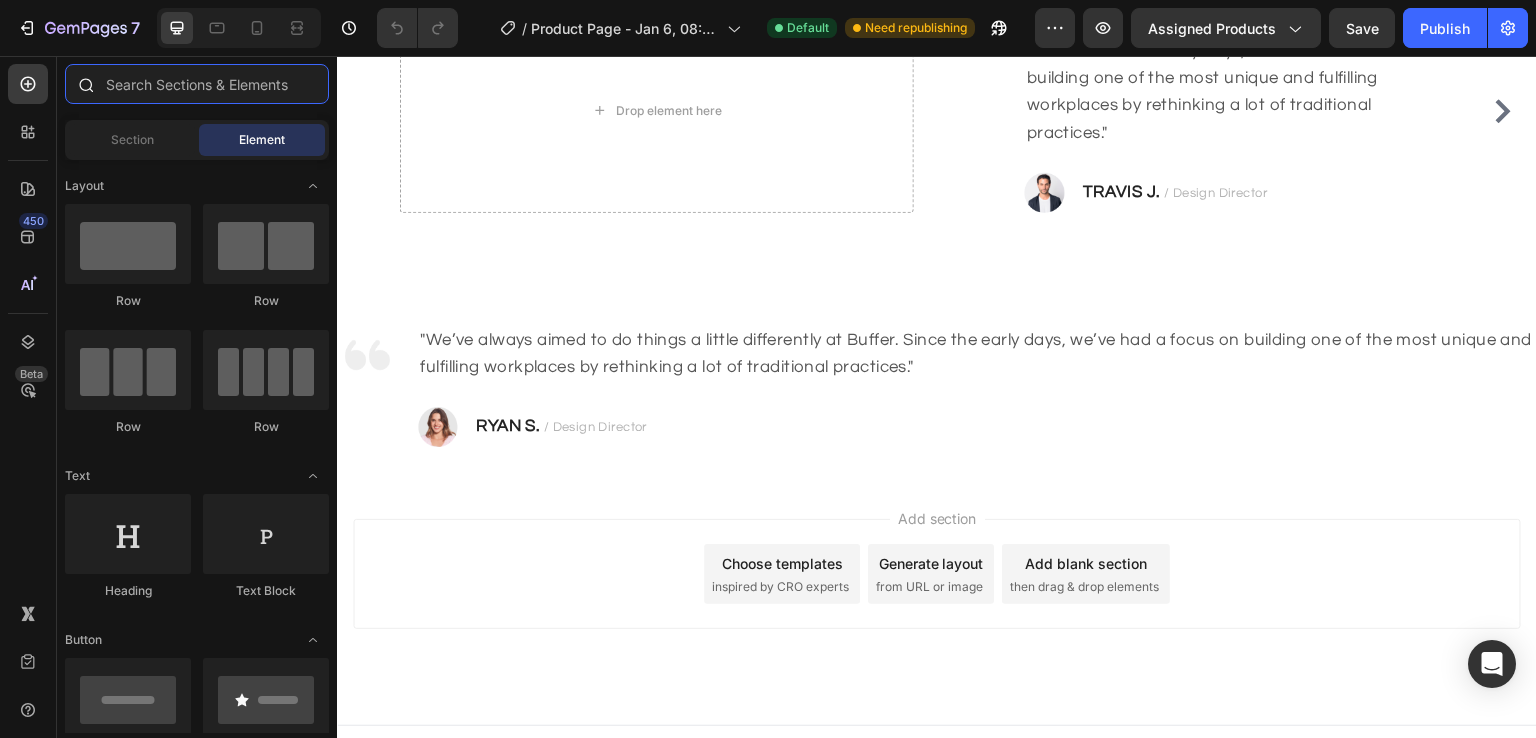 click at bounding box center [197, 84] 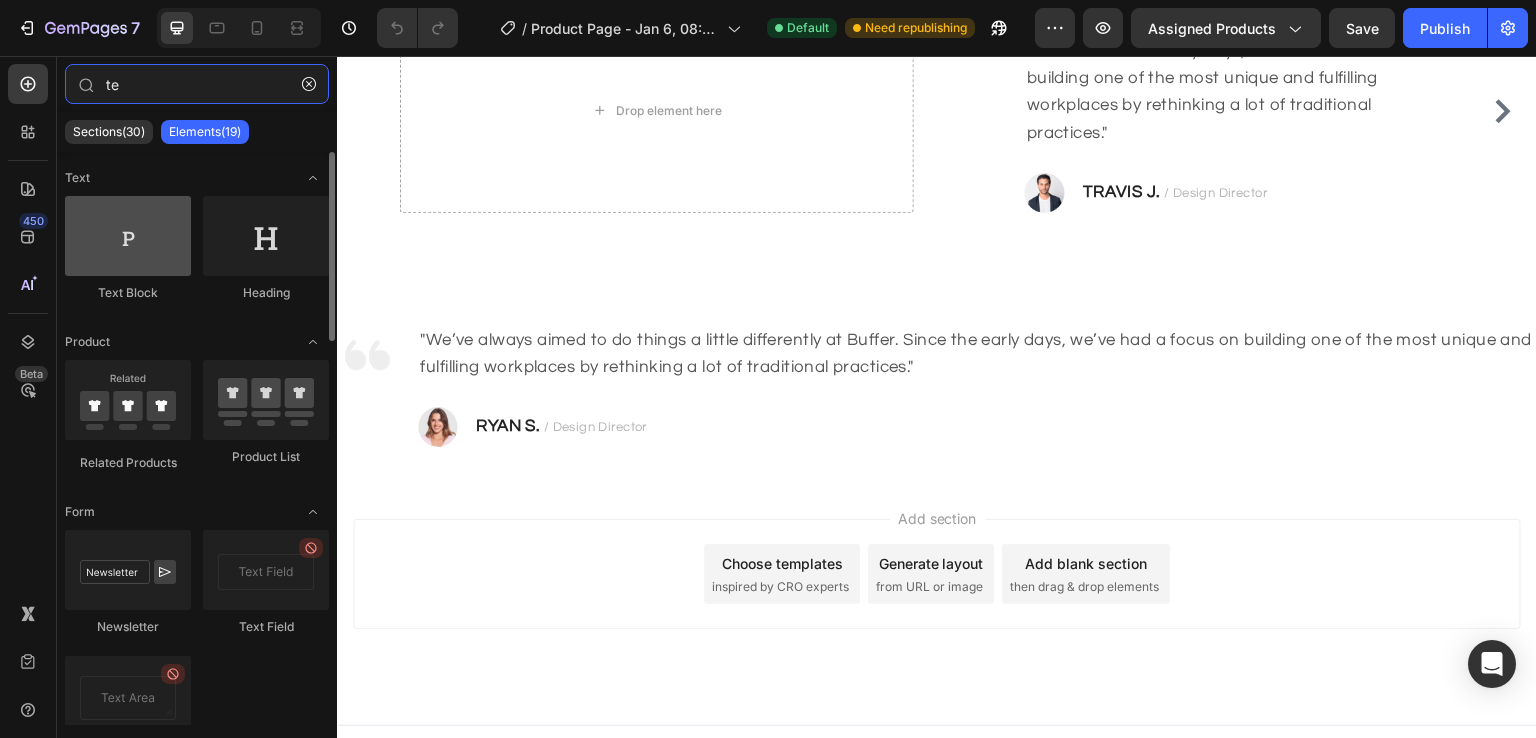 type on "te" 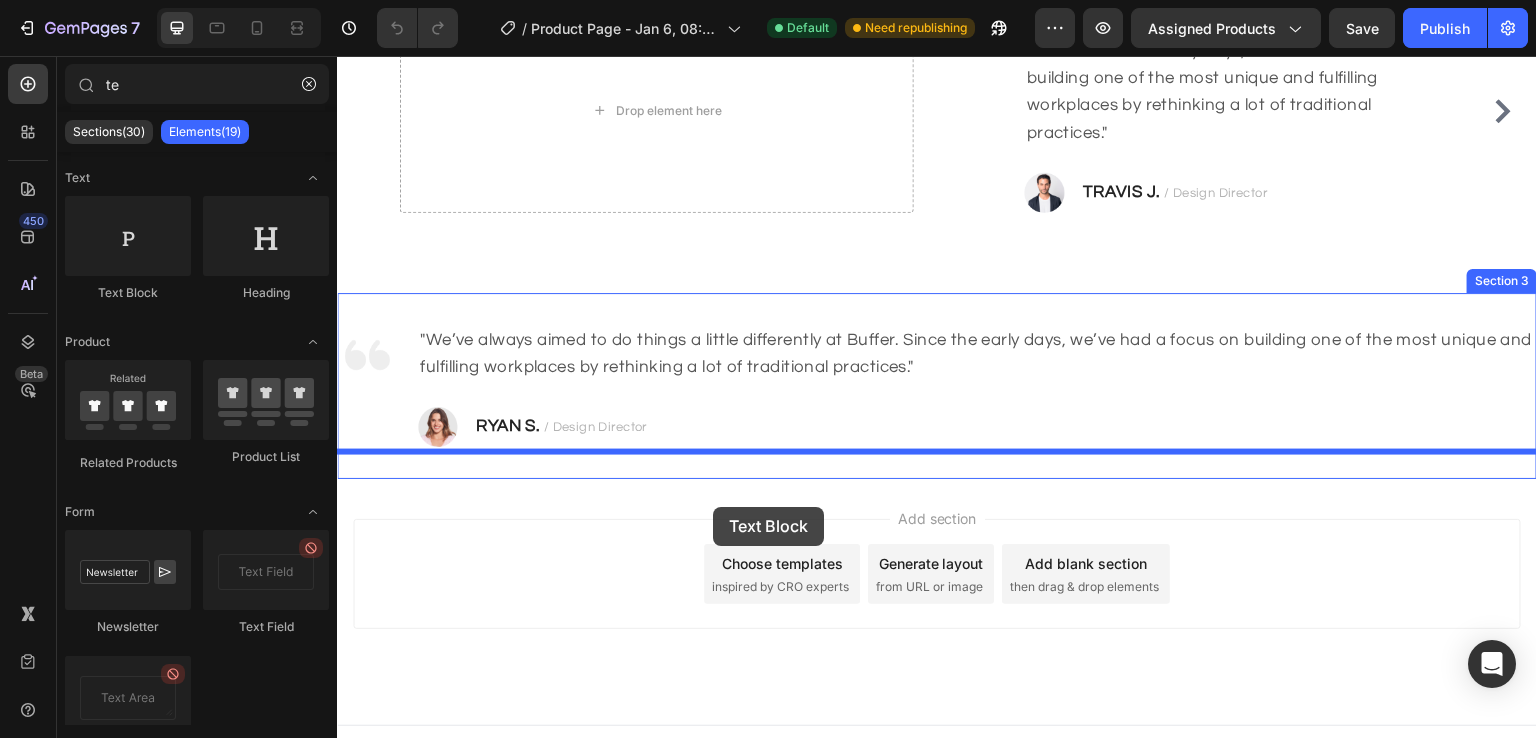 drag, startPoint x: 470, startPoint y: 303, endPoint x: 713, endPoint y: 507, distance: 317.2775 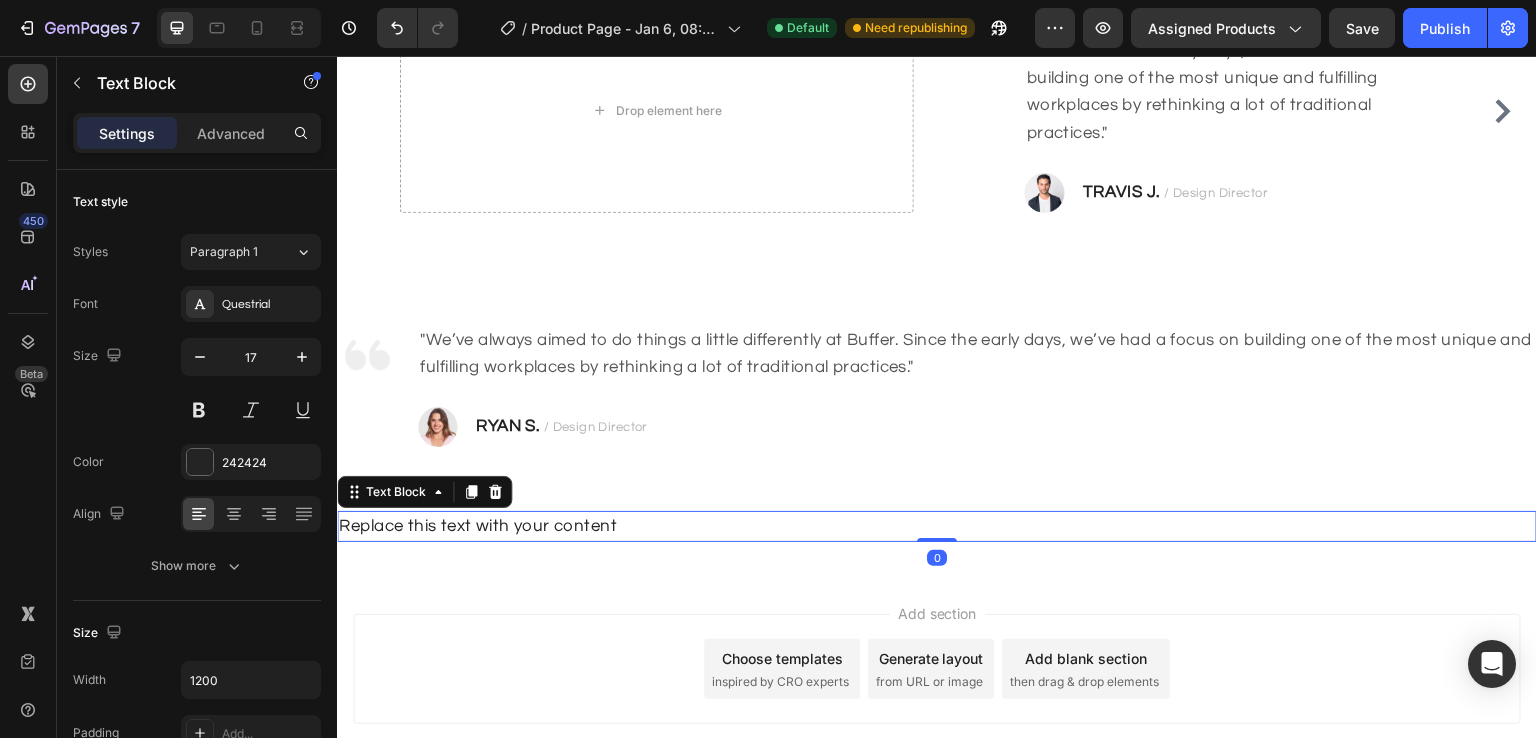 click on "Replace this text with your content" at bounding box center [937, 526] 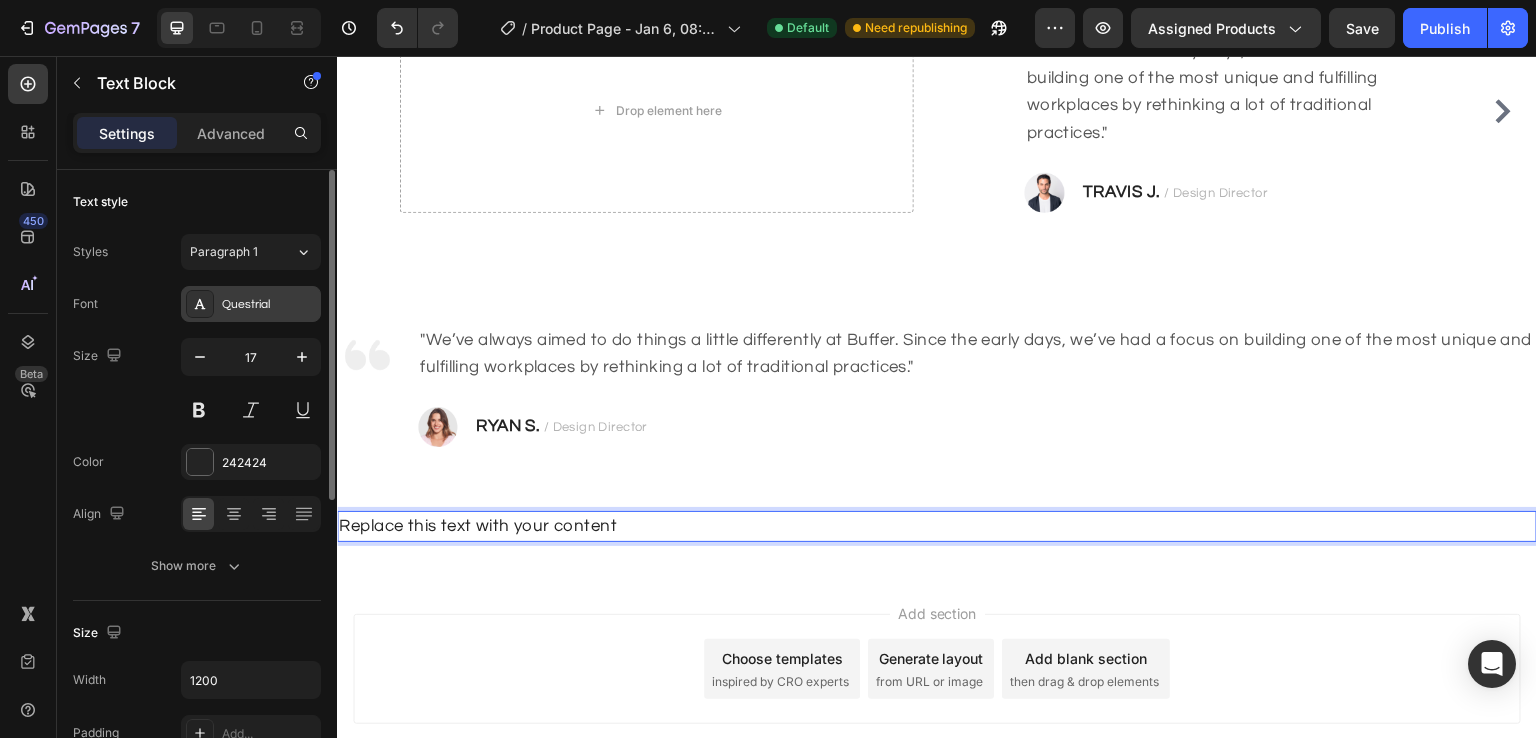click on "Questrial" at bounding box center [251, 304] 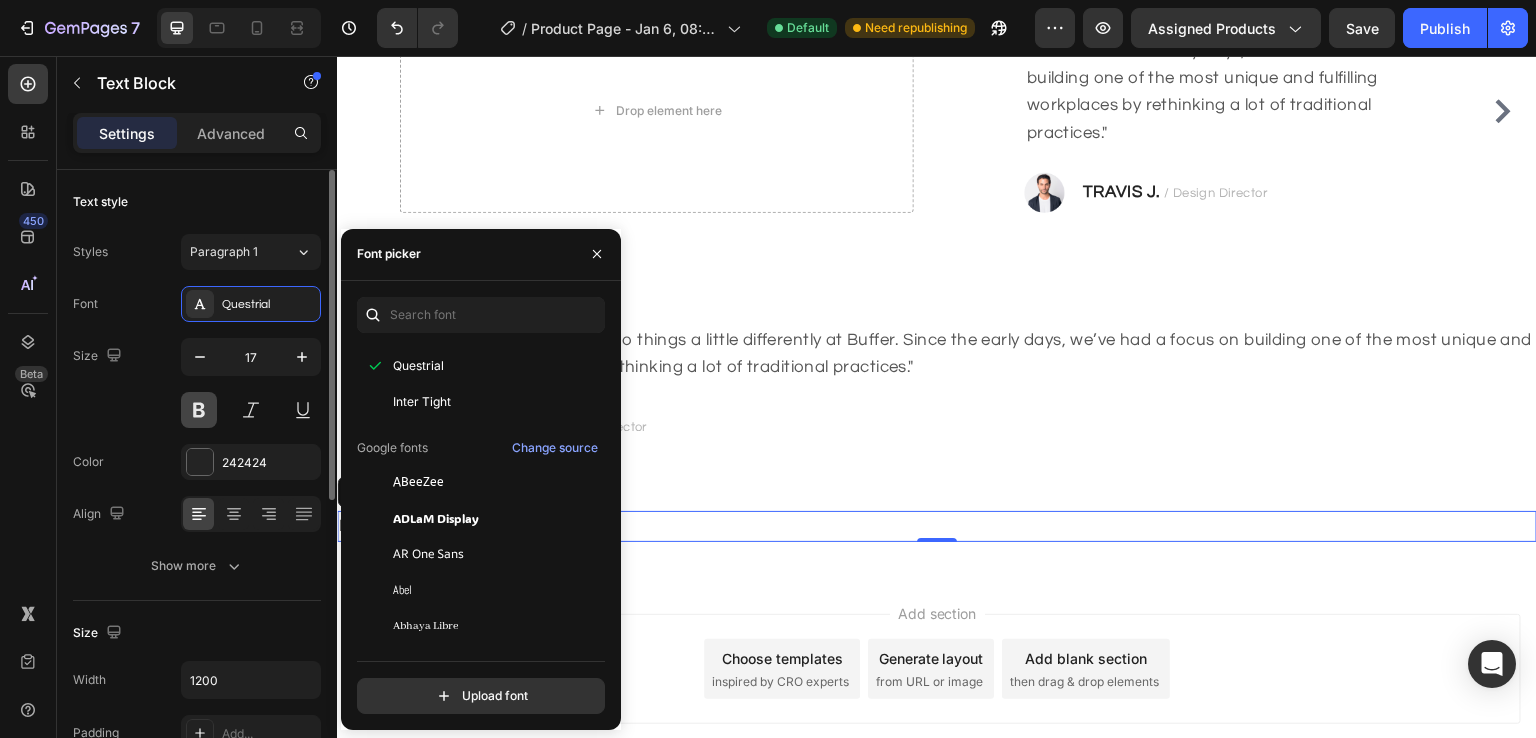 scroll, scrollTop: 300, scrollLeft: 0, axis: vertical 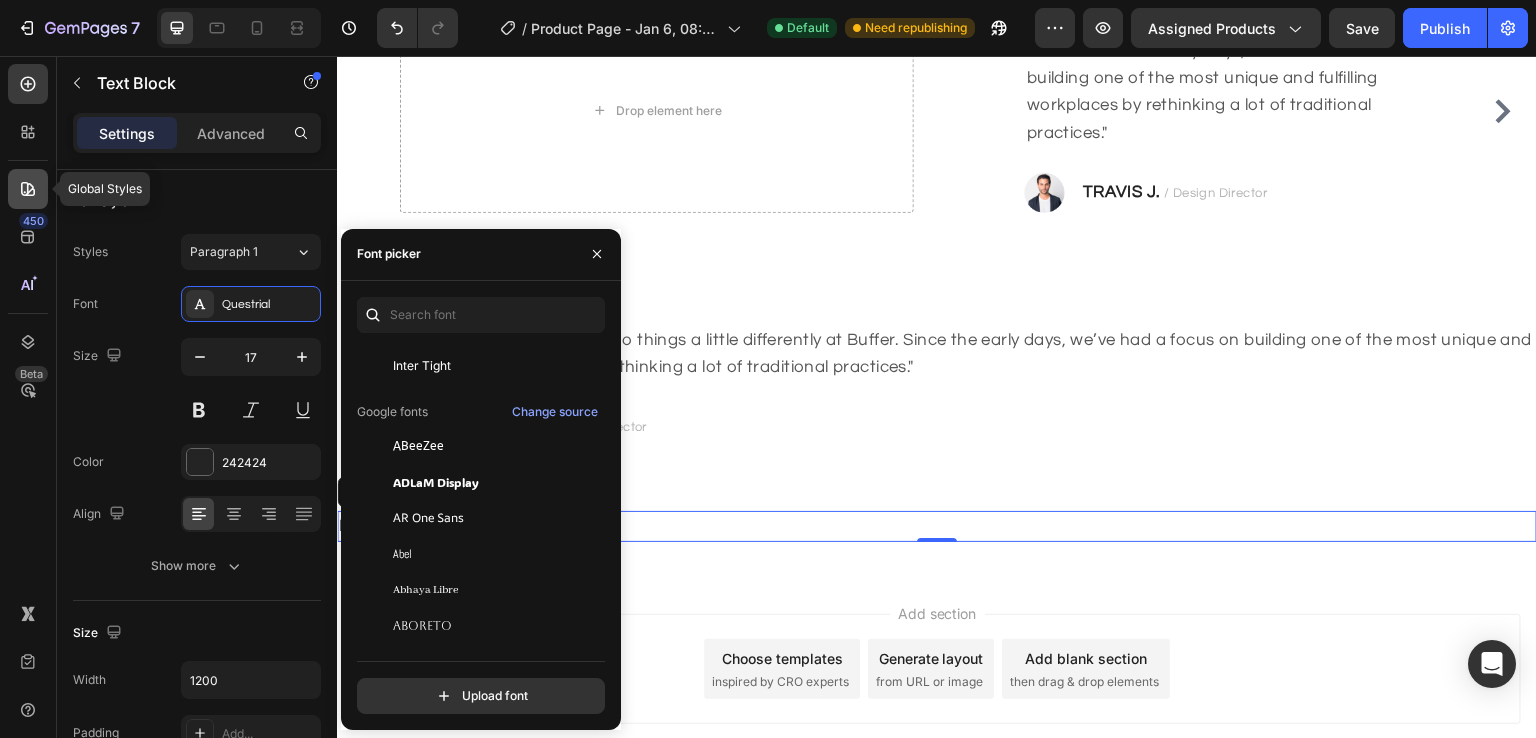 click 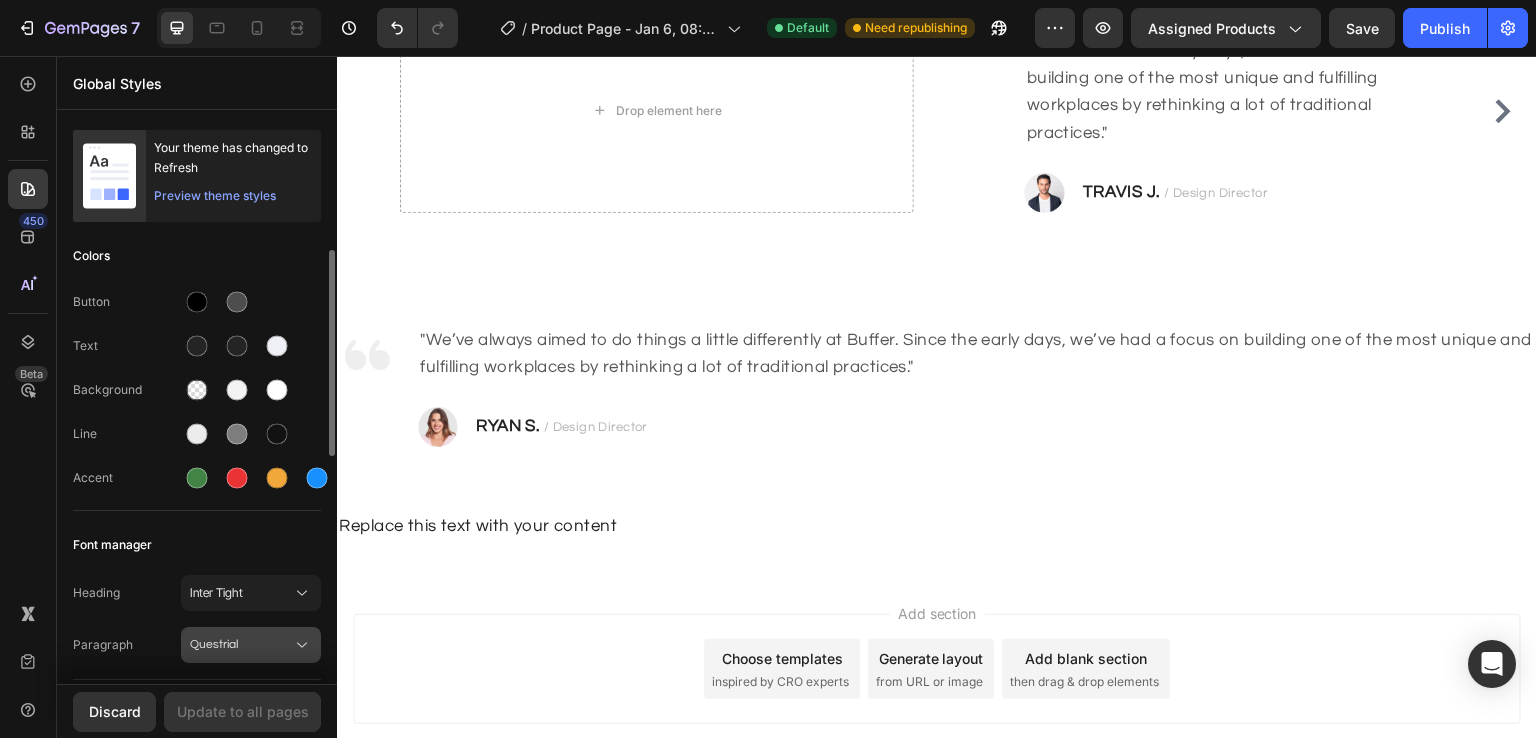 scroll, scrollTop: 100, scrollLeft: 0, axis: vertical 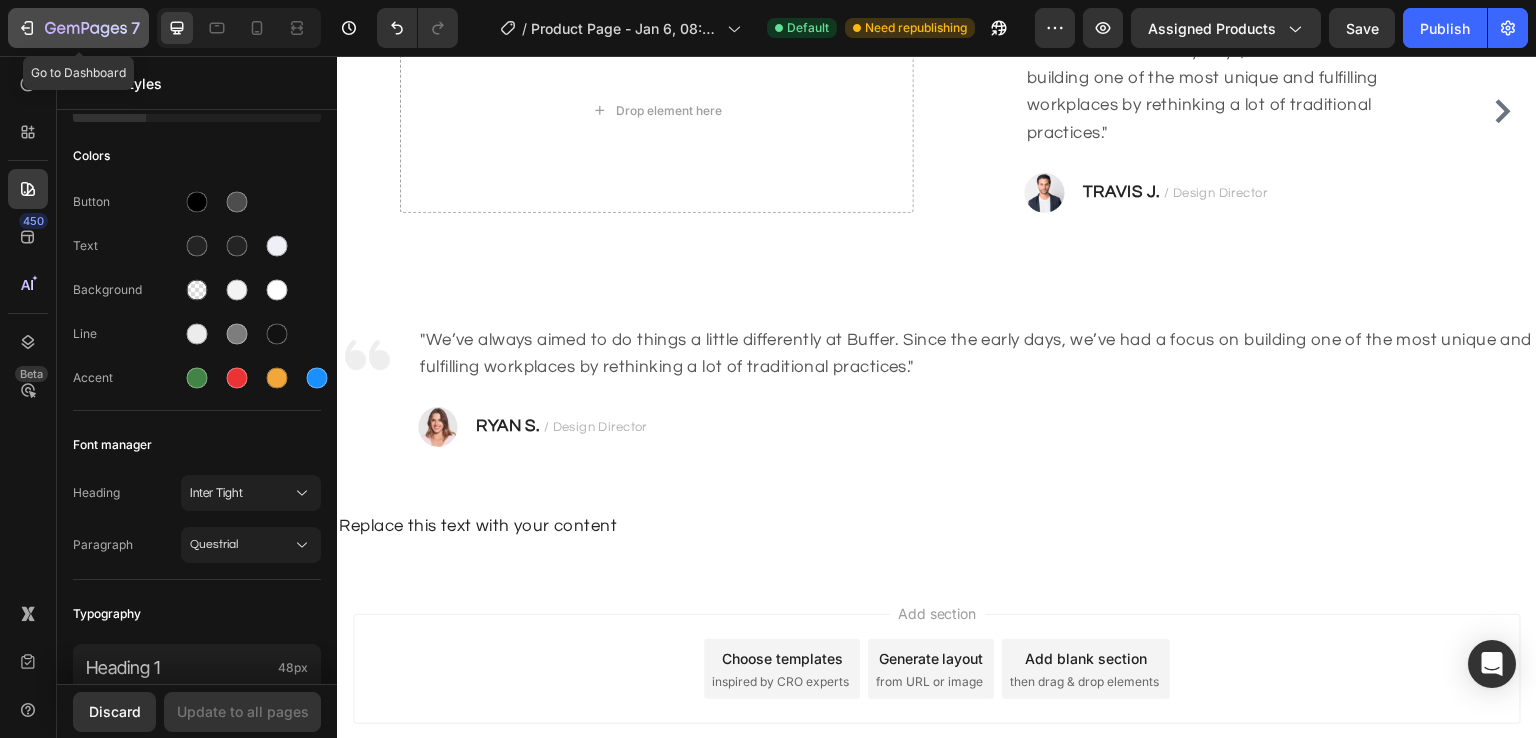click on "7" 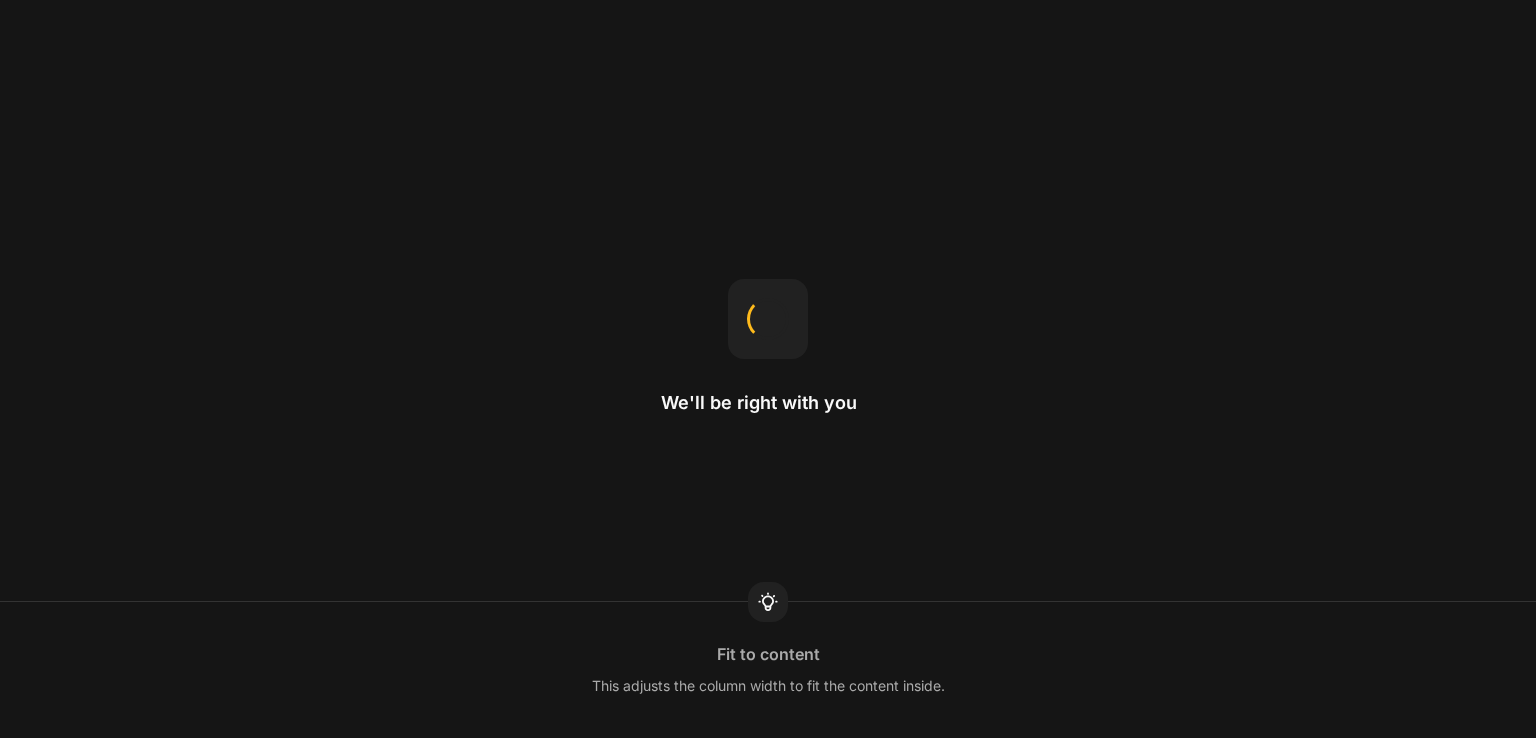 scroll, scrollTop: 0, scrollLeft: 0, axis: both 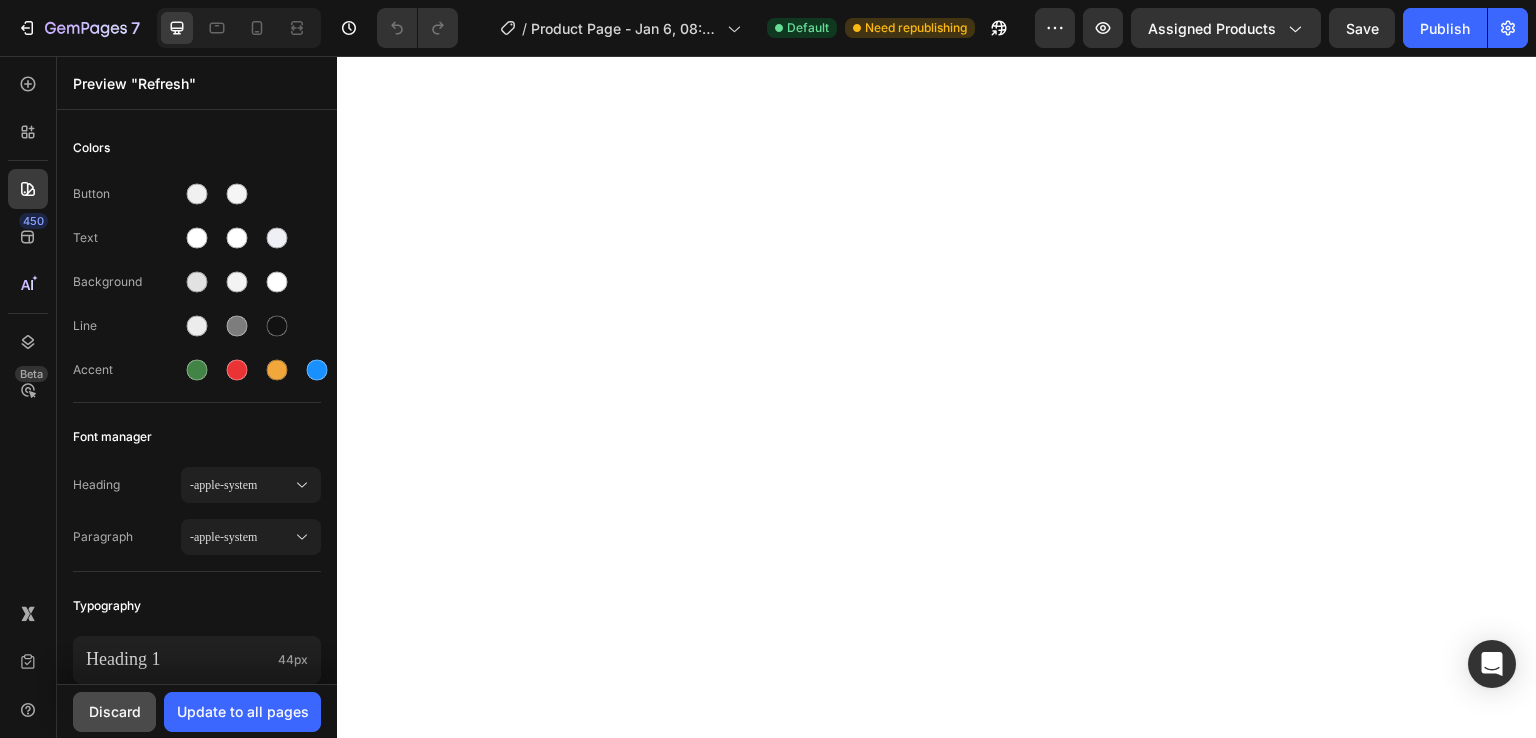 click on "Discard" at bounding box center (115, 711) 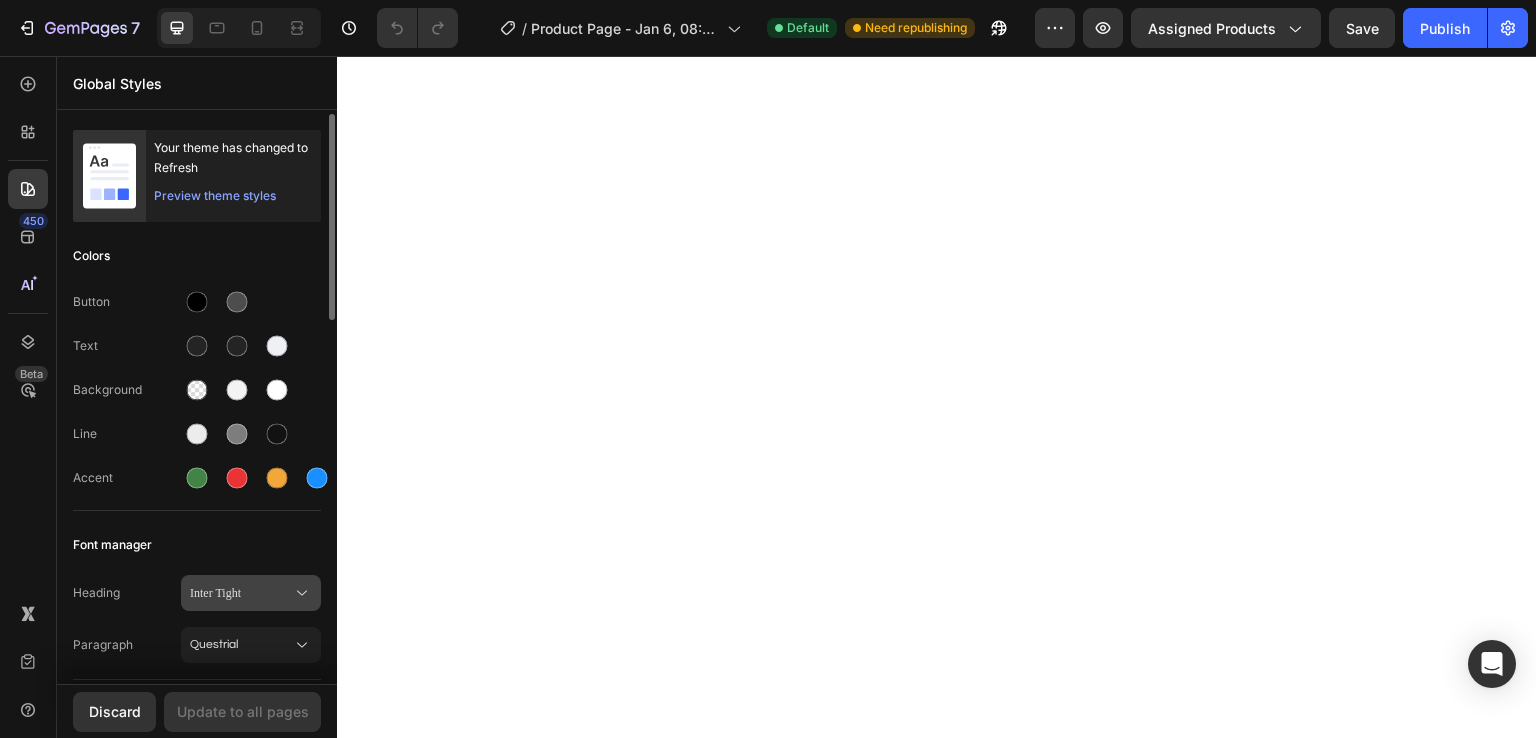 click on "Inter Tight" at bounding box center [241, 593] 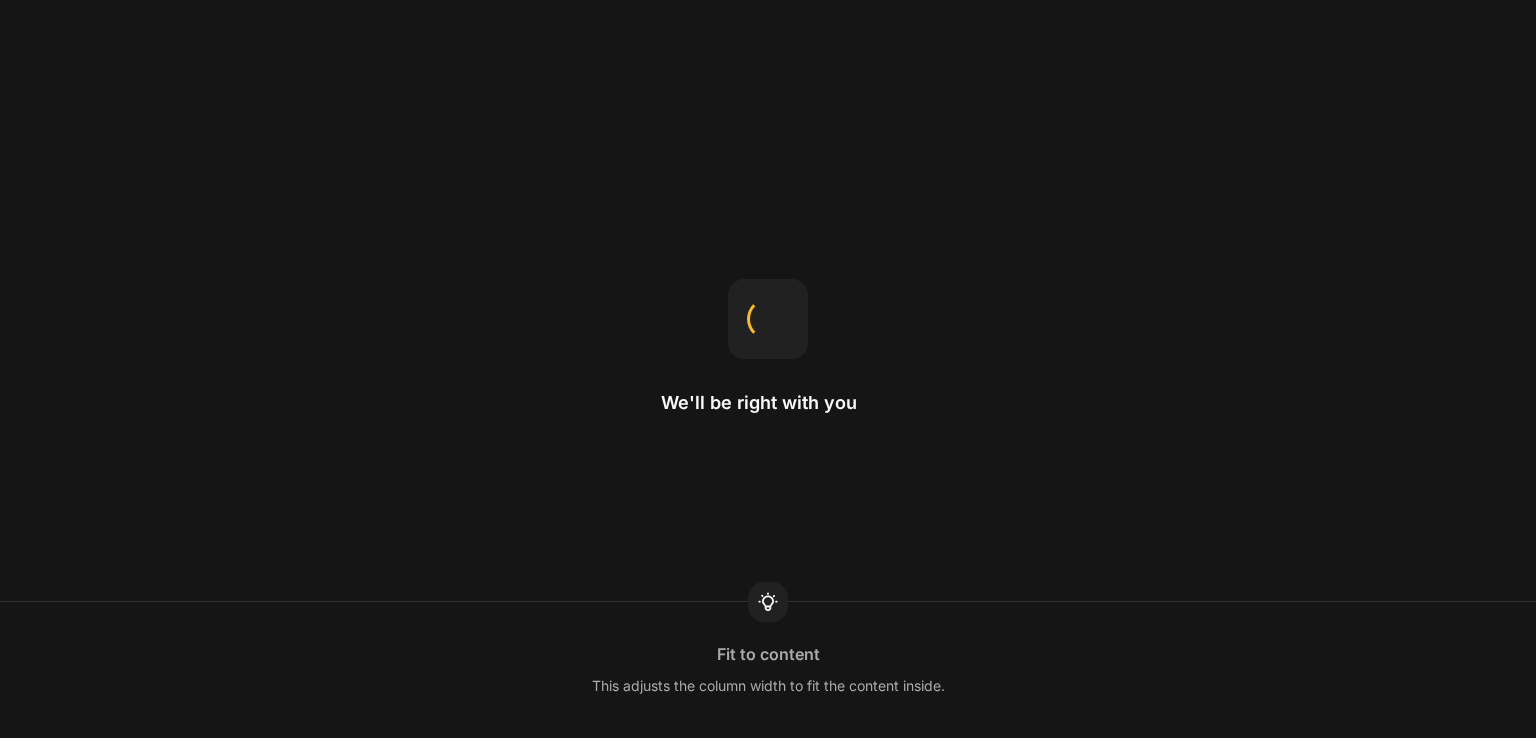 scroll, scrollTop: 0, scrollLeft: 0, axis: both 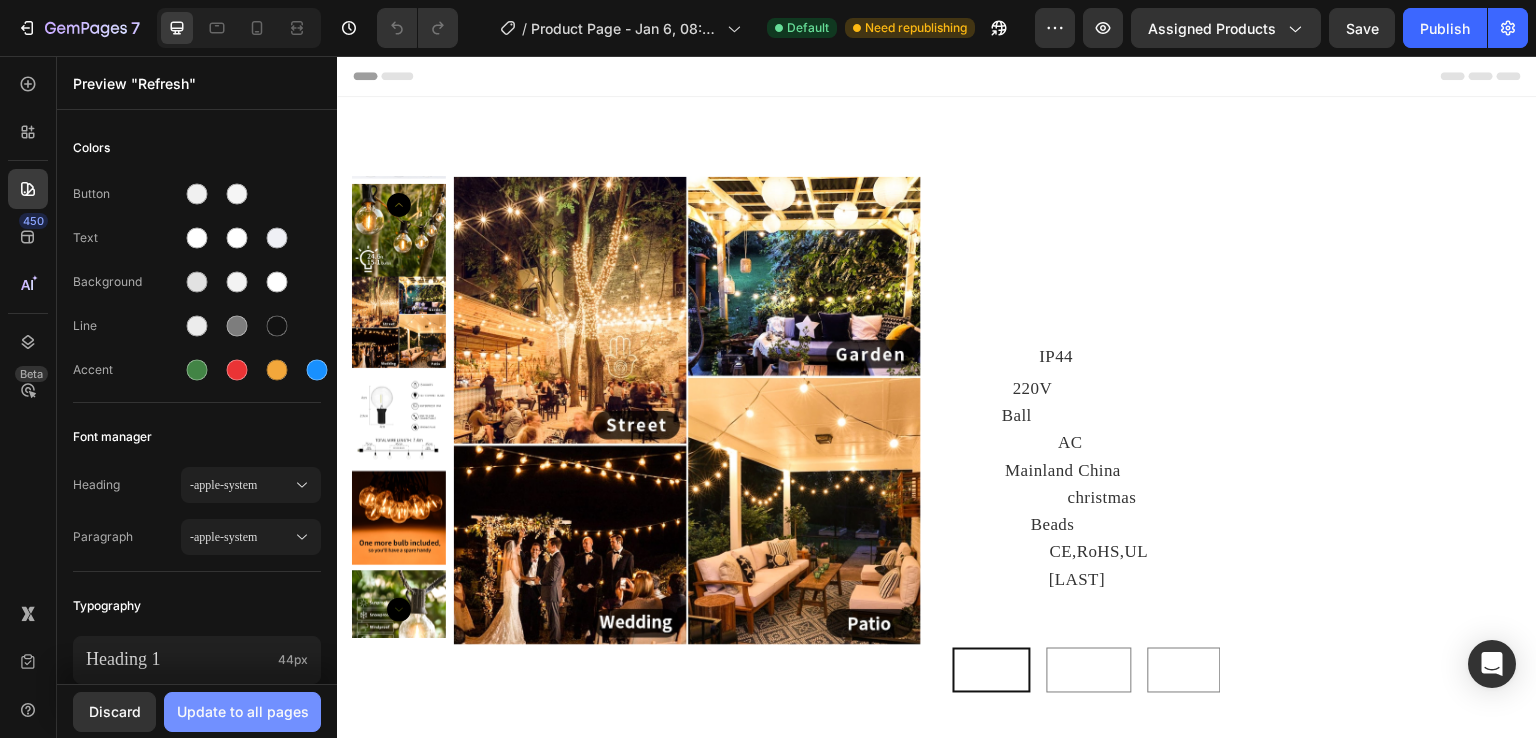 click on "Update to all pages" at bounding box center (243, 711) 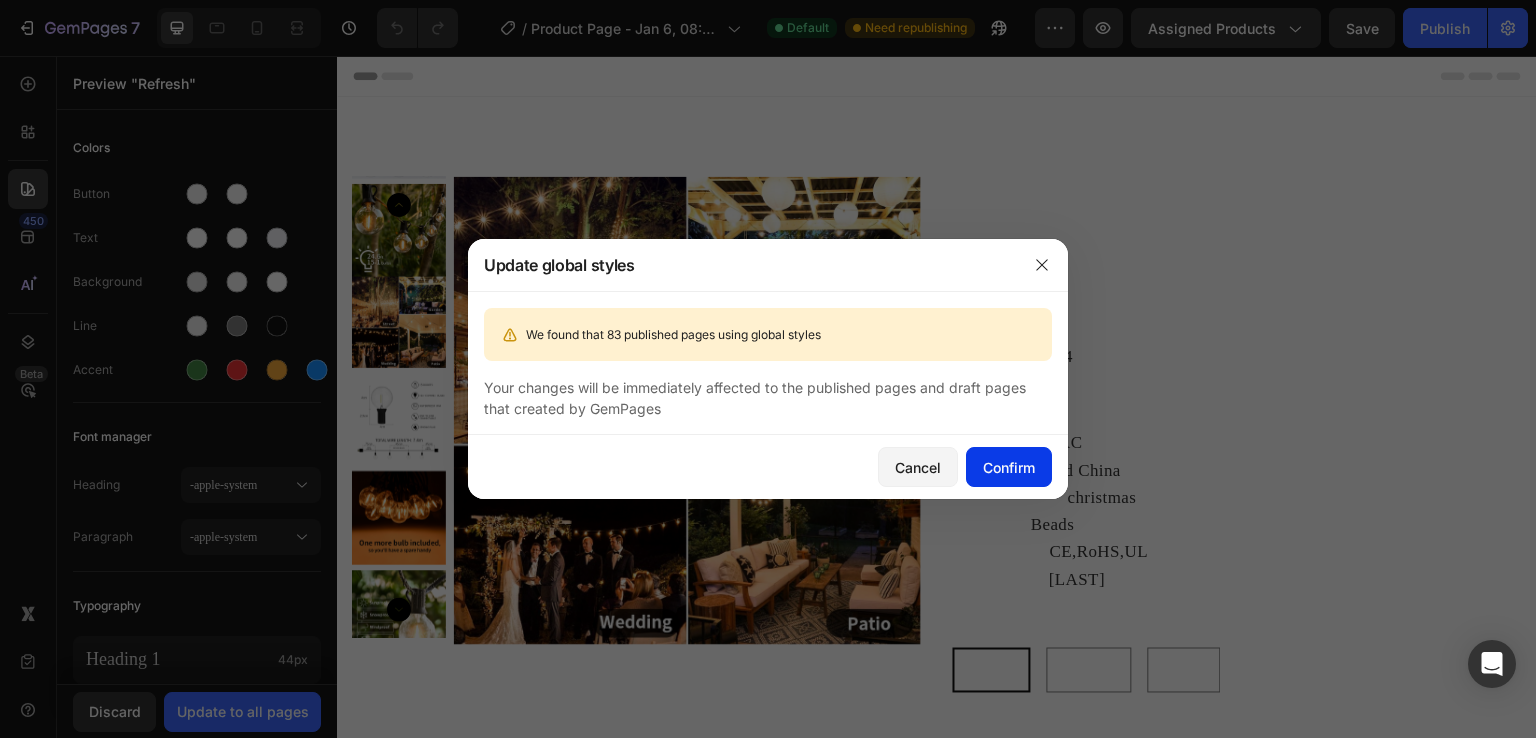 click on "Confirm" at bounding box center [1009, 467] 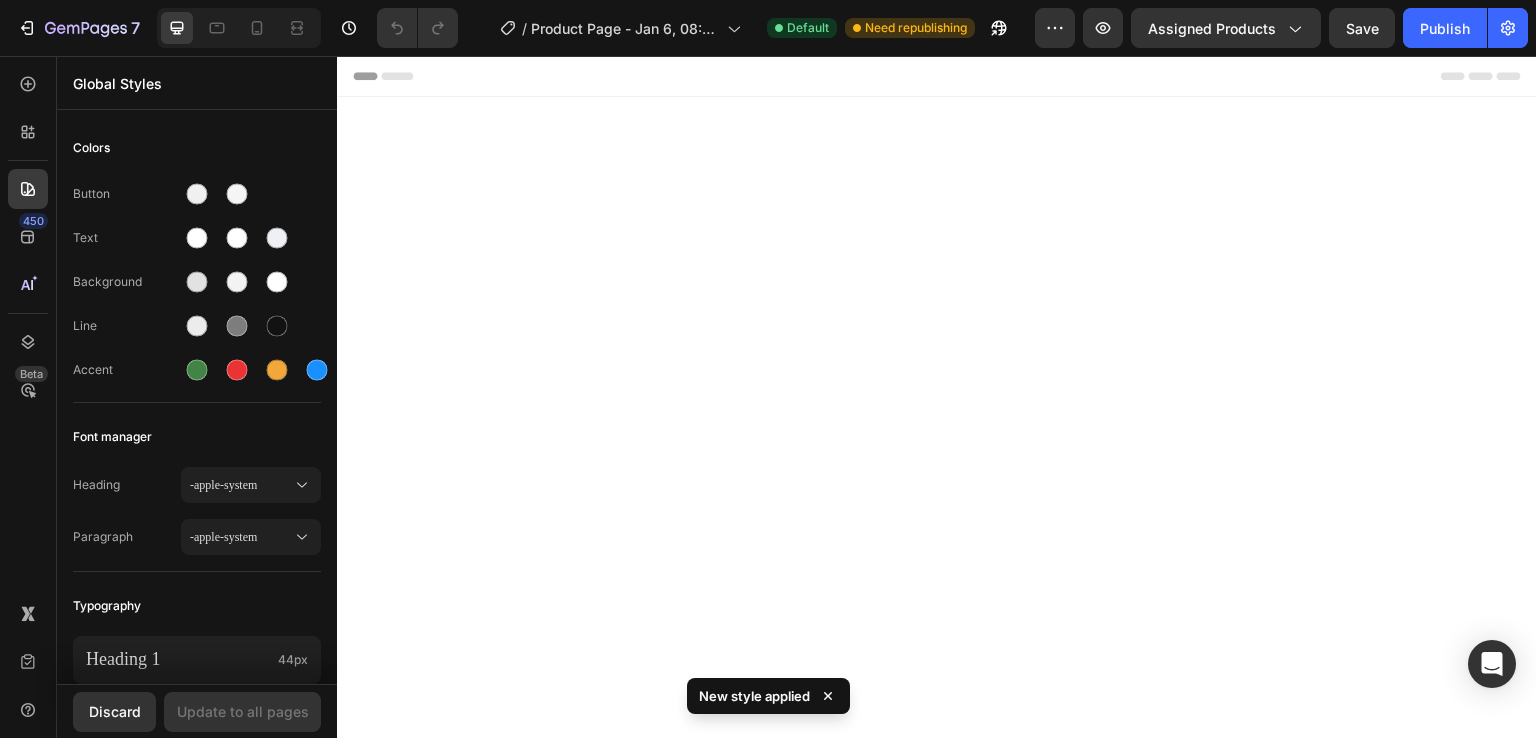scroll, scrollTop: 1410, scrollLeft: 0, axis: vertical 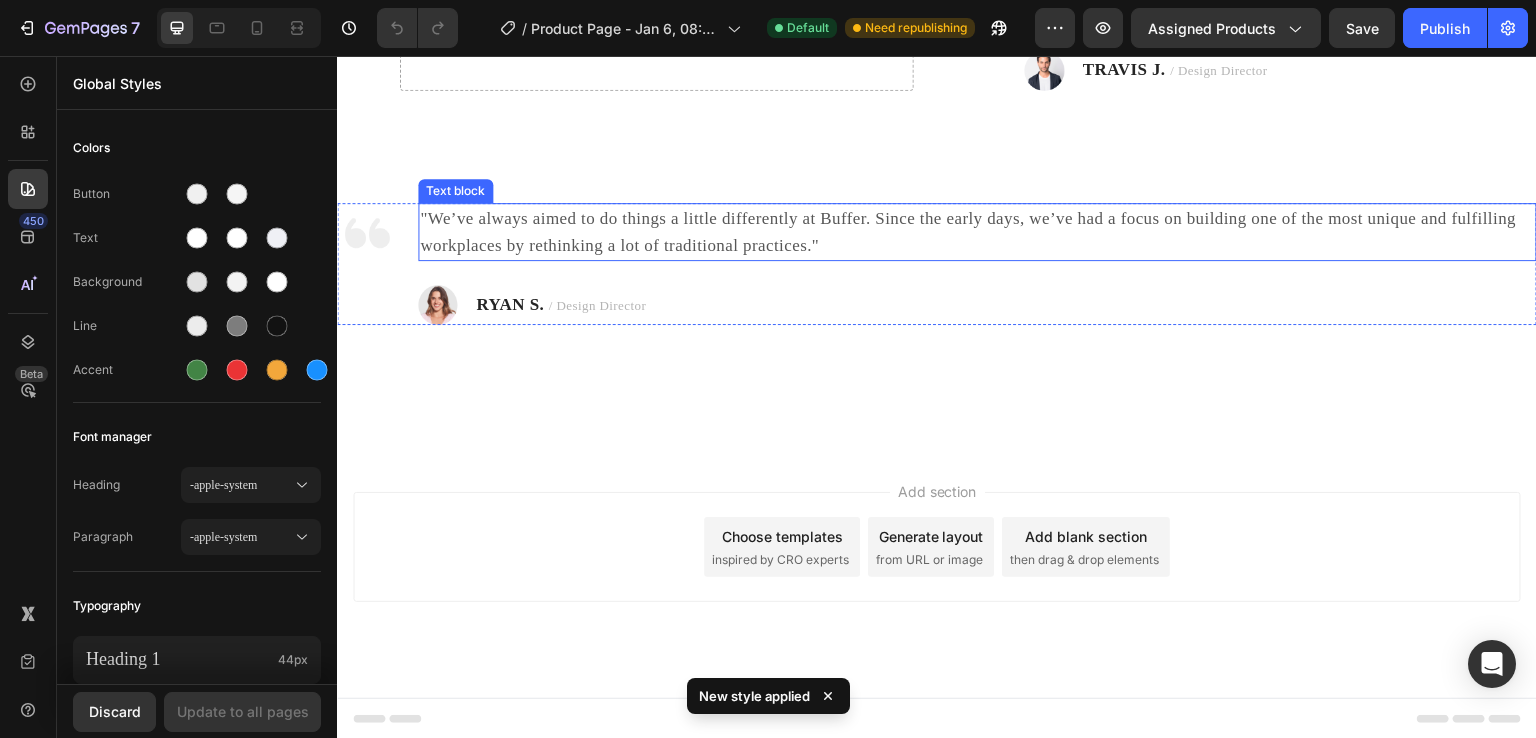 click on ""We’ve always aimed to do things a little differently at Buffer. Since the early days, we’ve had a focus on building one of the most unique and fulfilling workplaces by rethinking a lot of traditional practices."" at bounding box center [977, 232] 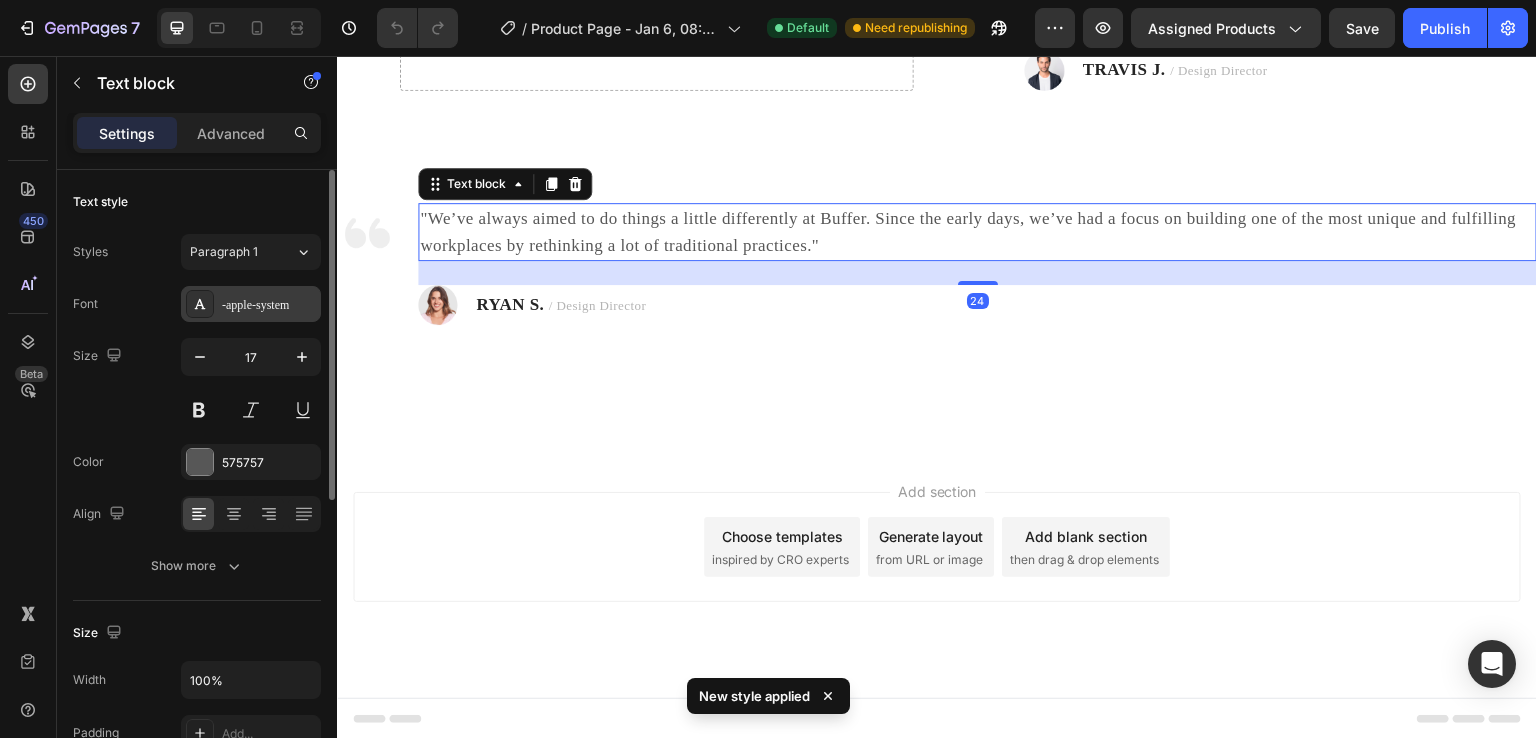 click on "-apple-system" at bounding box center [269, 305] 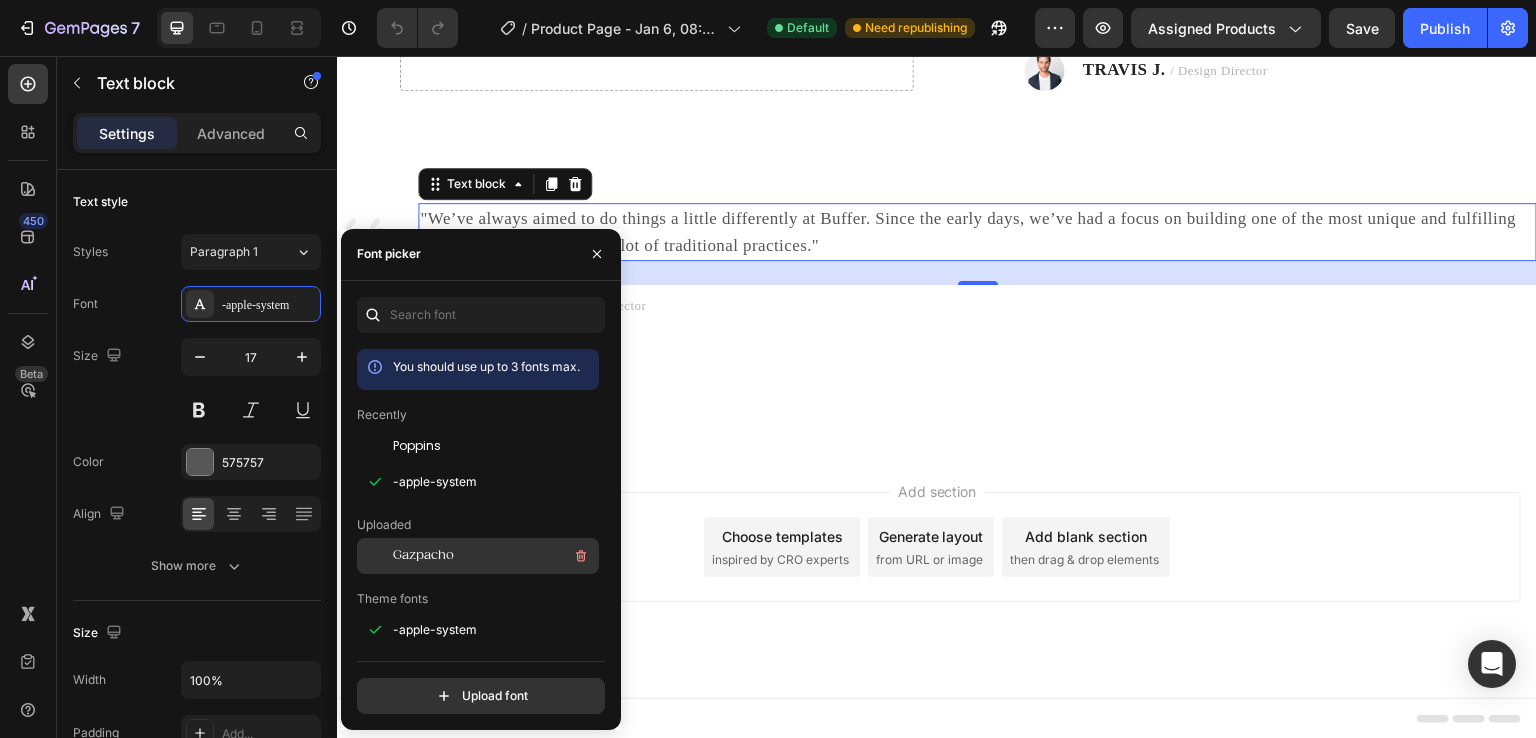 scroll, scrollTop: 300, scrollLeft: 0, axis: vertical 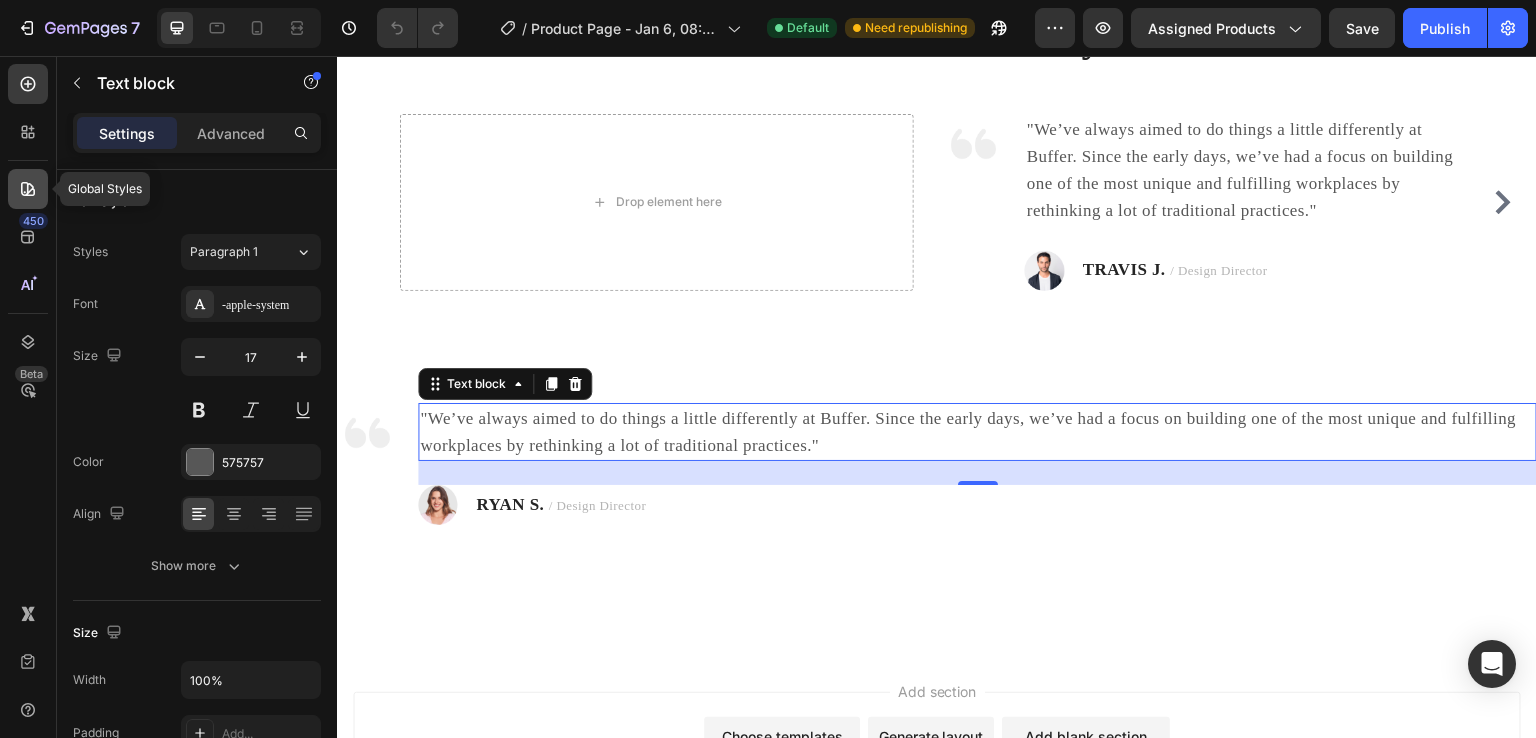 click 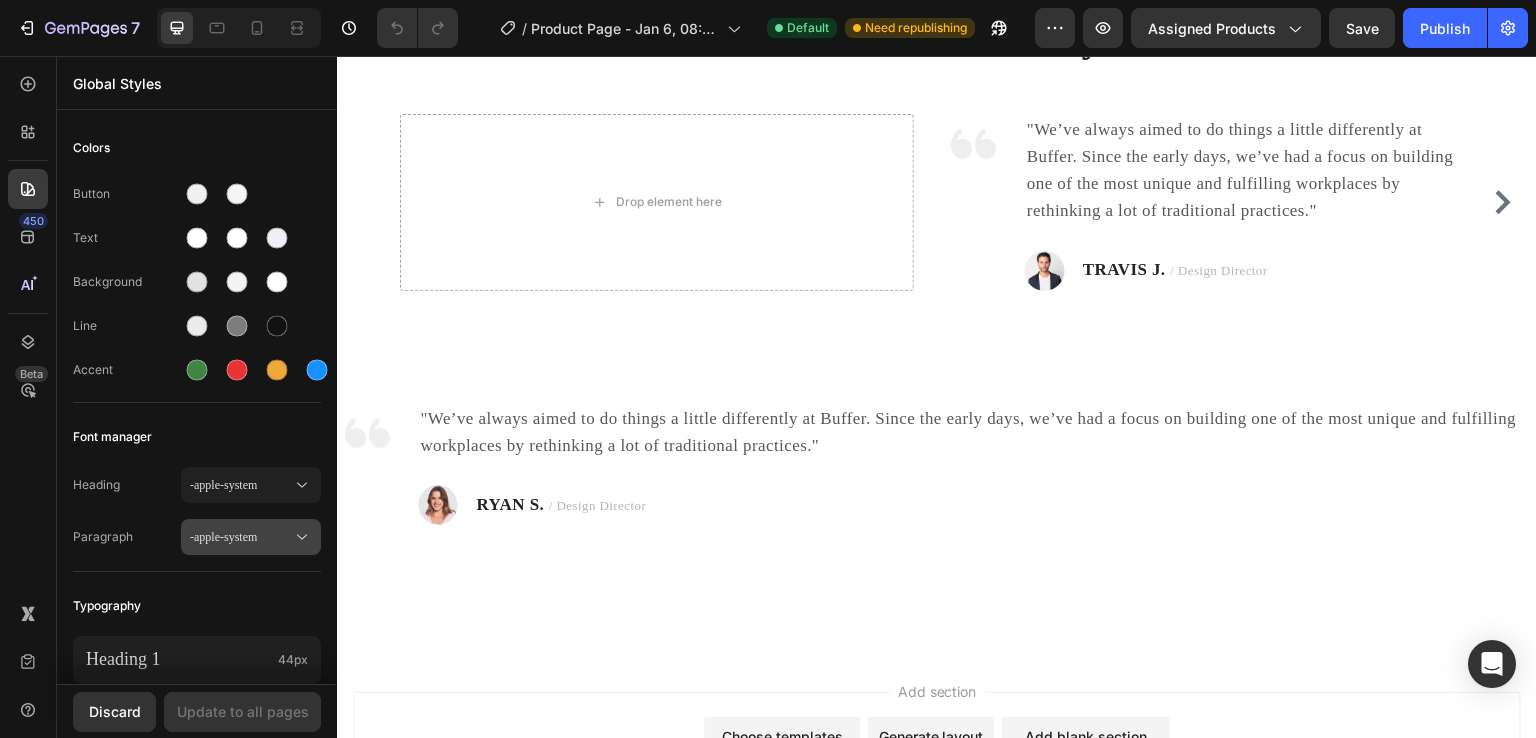 scroll, scrollTop: 893, scrollLeft: 0, axis: vertical 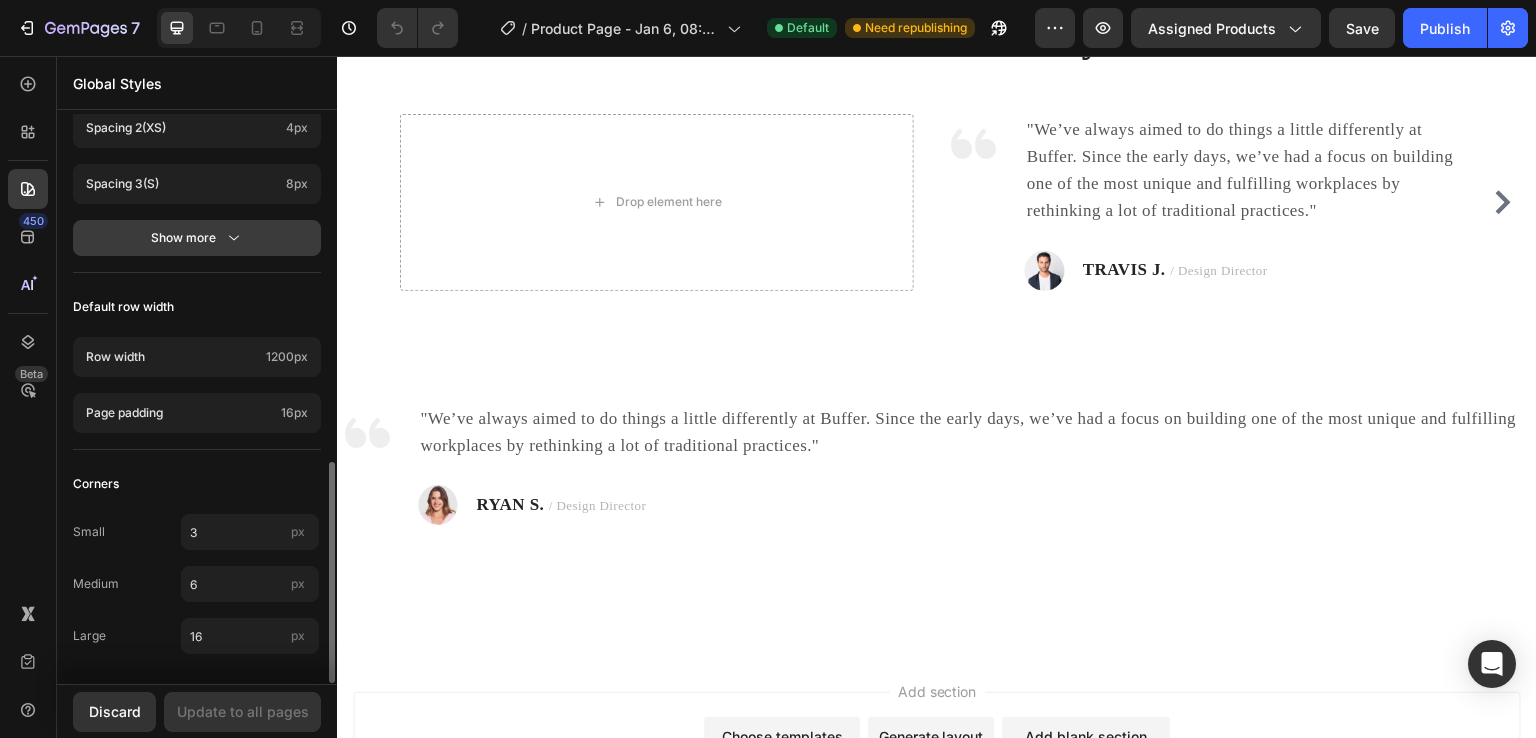 click 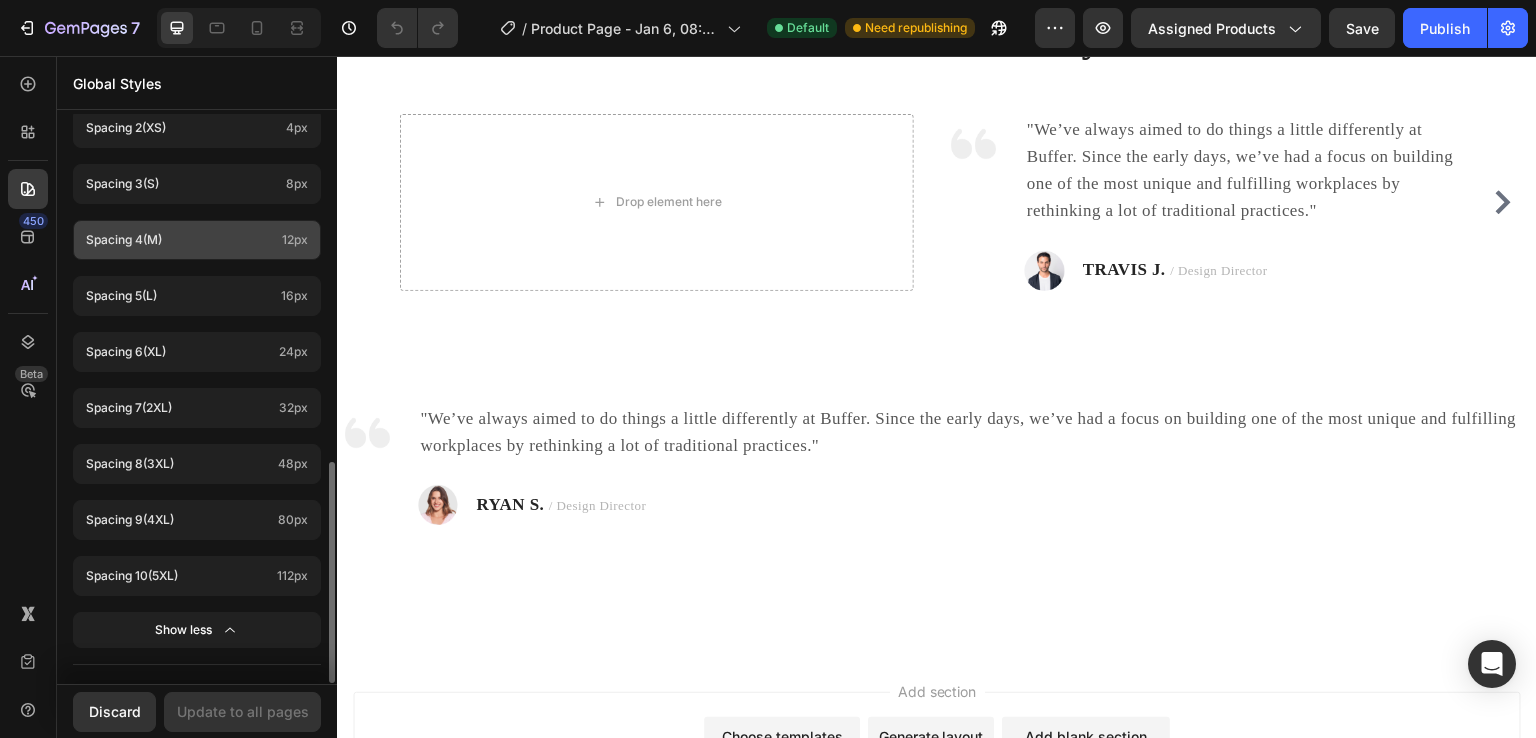 scroll, scrollTop: 93, scrollLeft: 0, axis: vertical 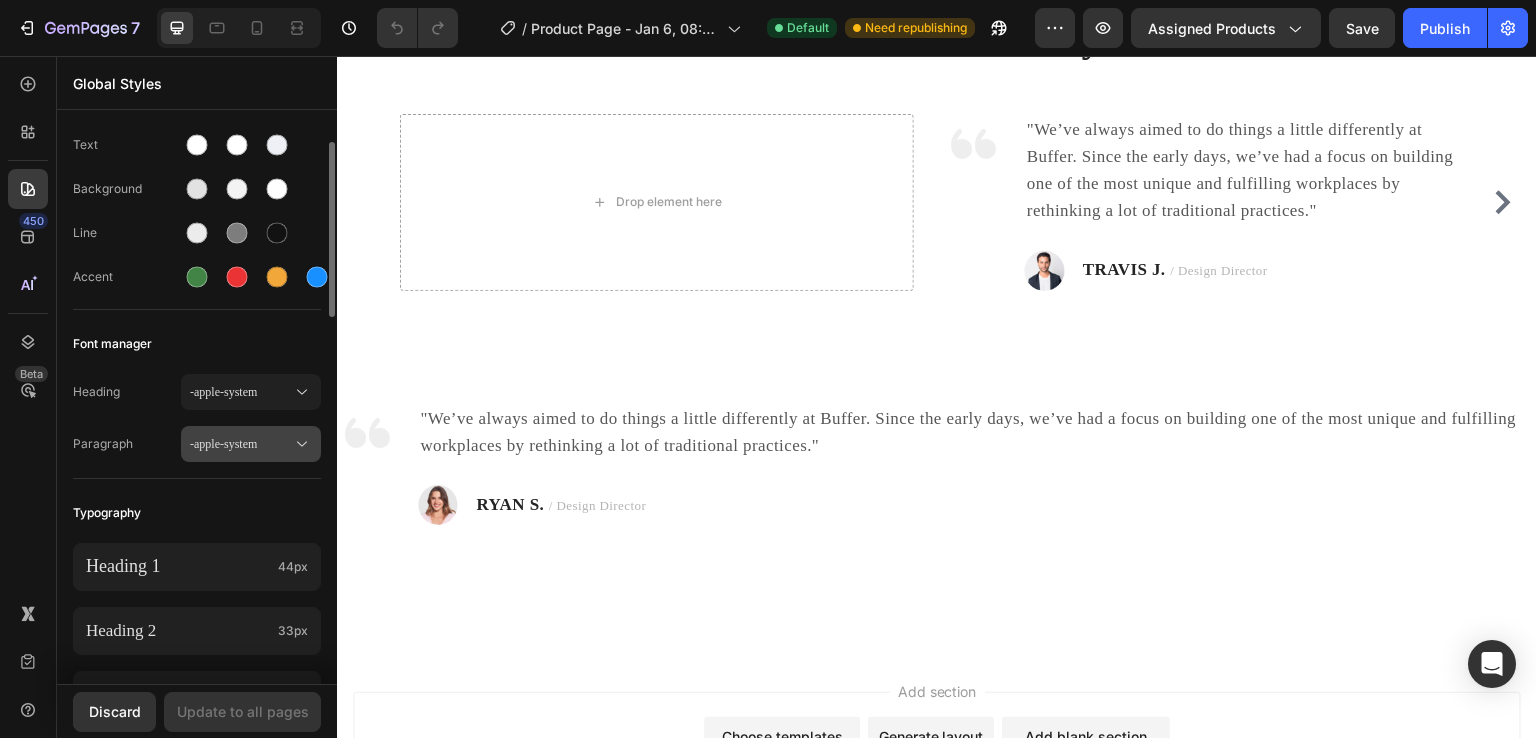 click on "-apple-system" at bounding box center [251, 444] 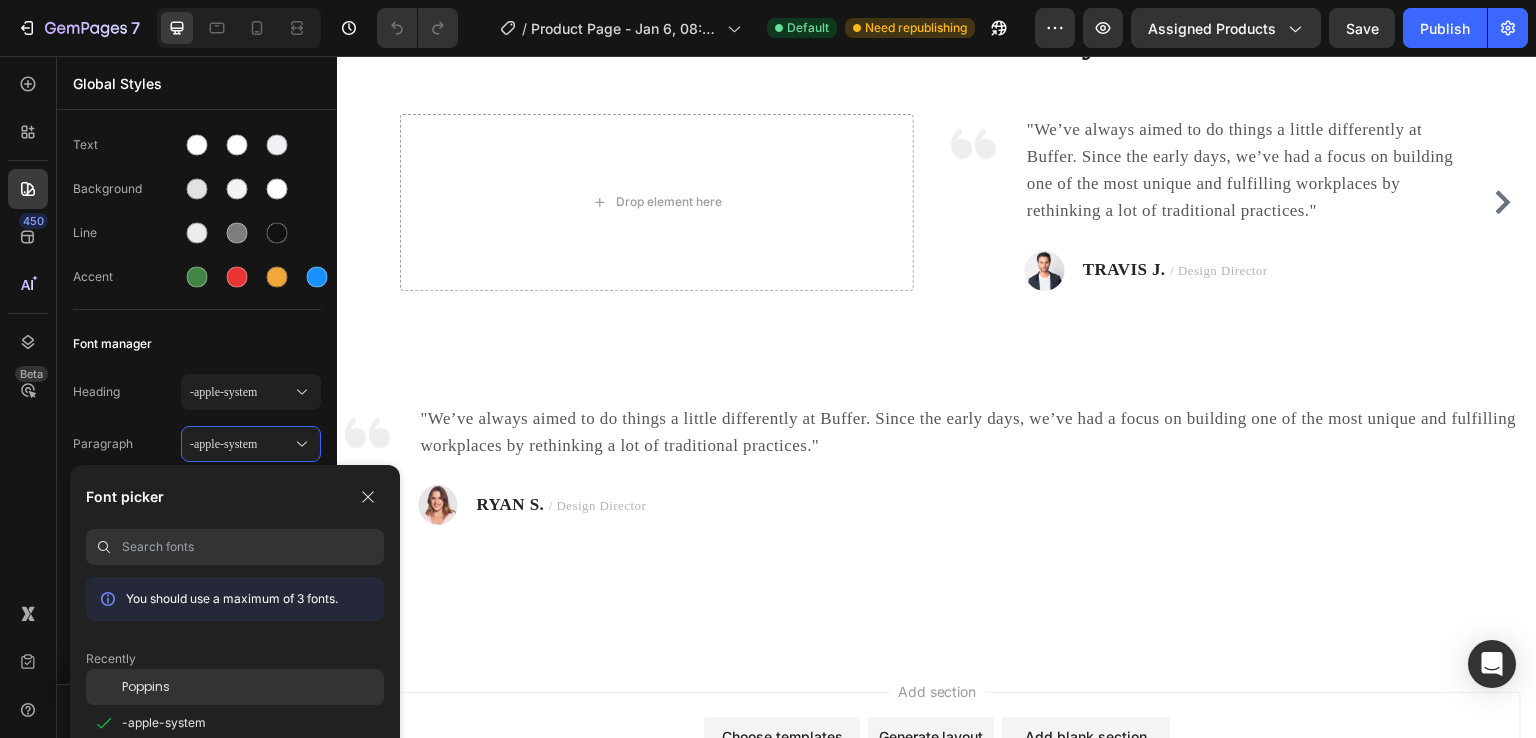 click on "Poppins" 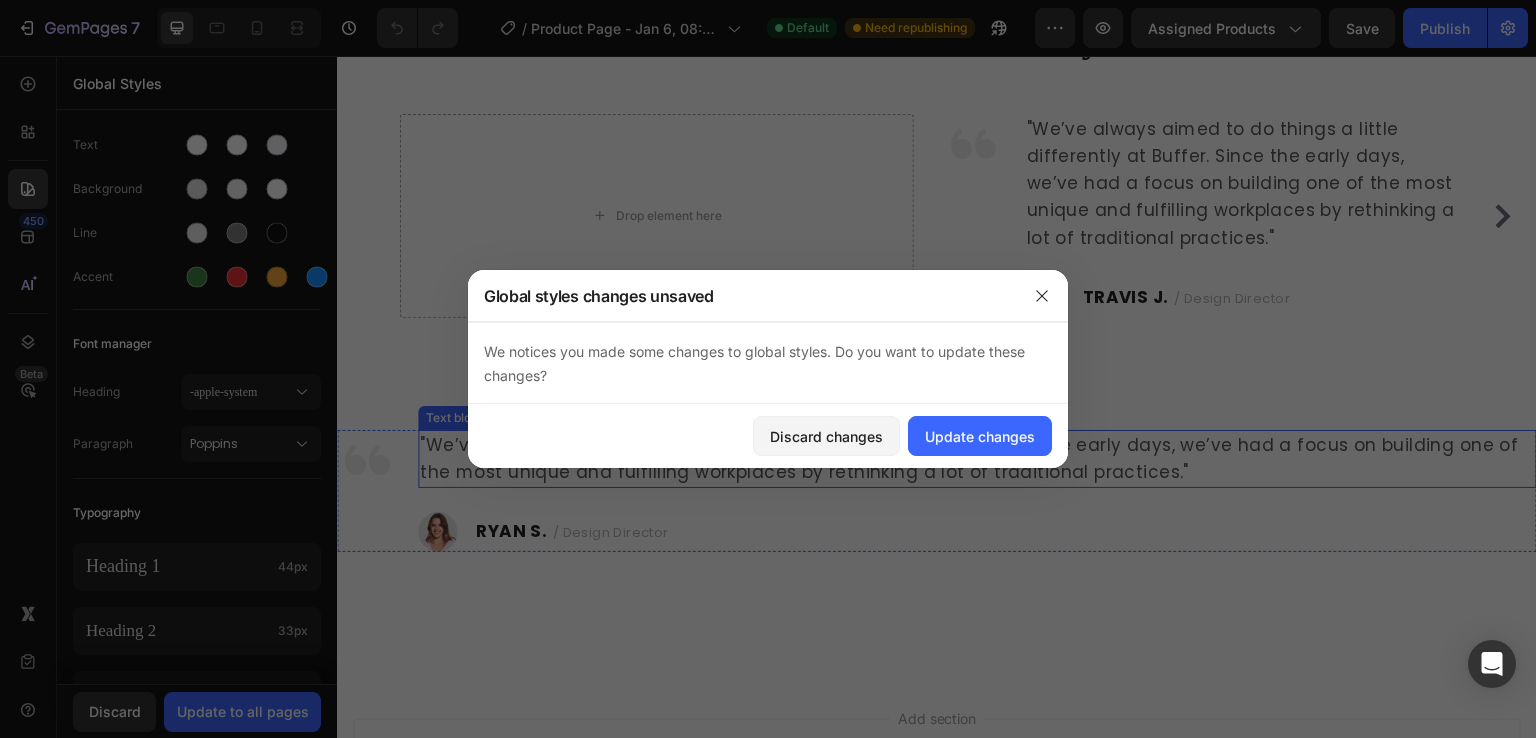 click on ""We’ve always aimed to do things a little differently at Buffer. Since the early days, we’ve had a focus on building one of the most unique and fulfilling workplaces by rethinking a lot of traditional practices."" at bounding box center (977, 459) 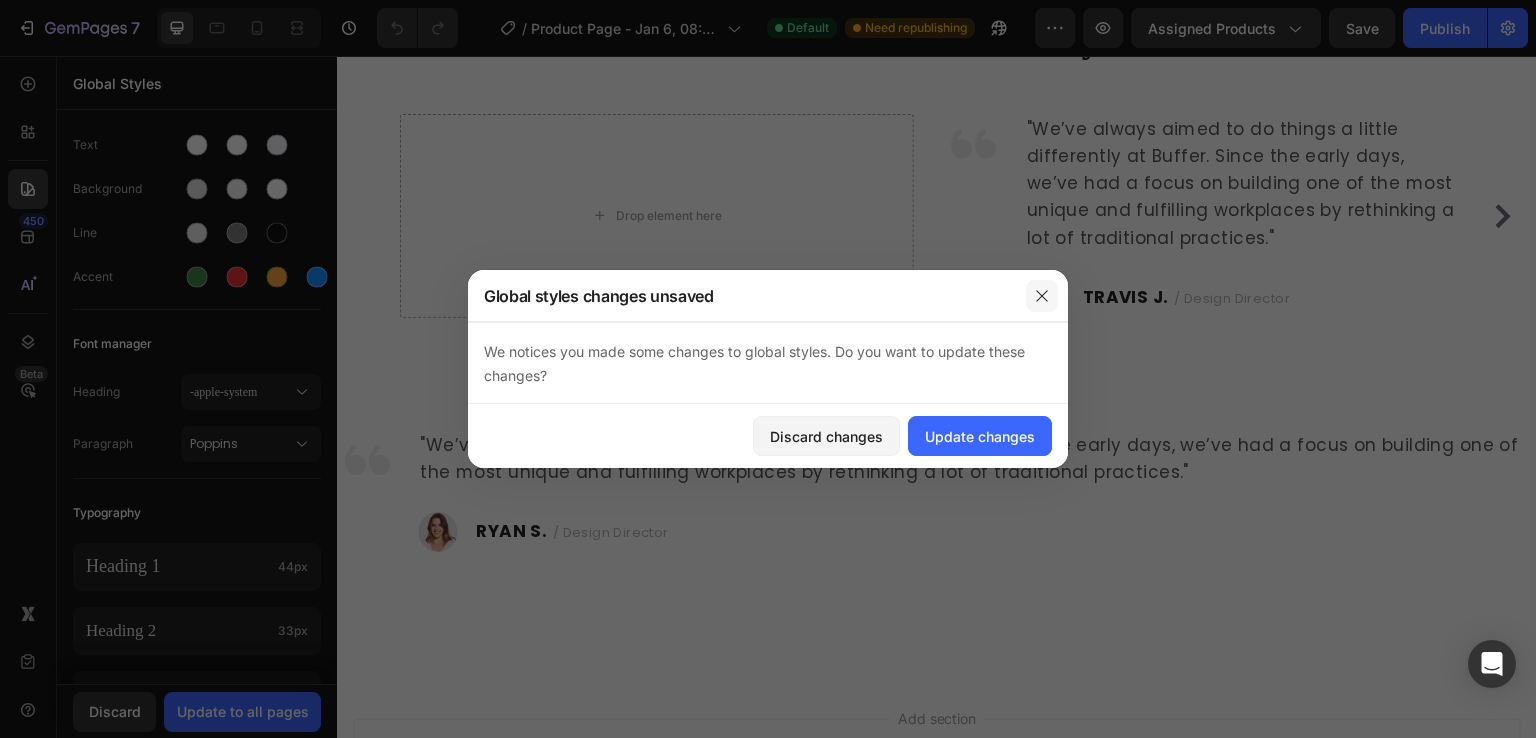 click 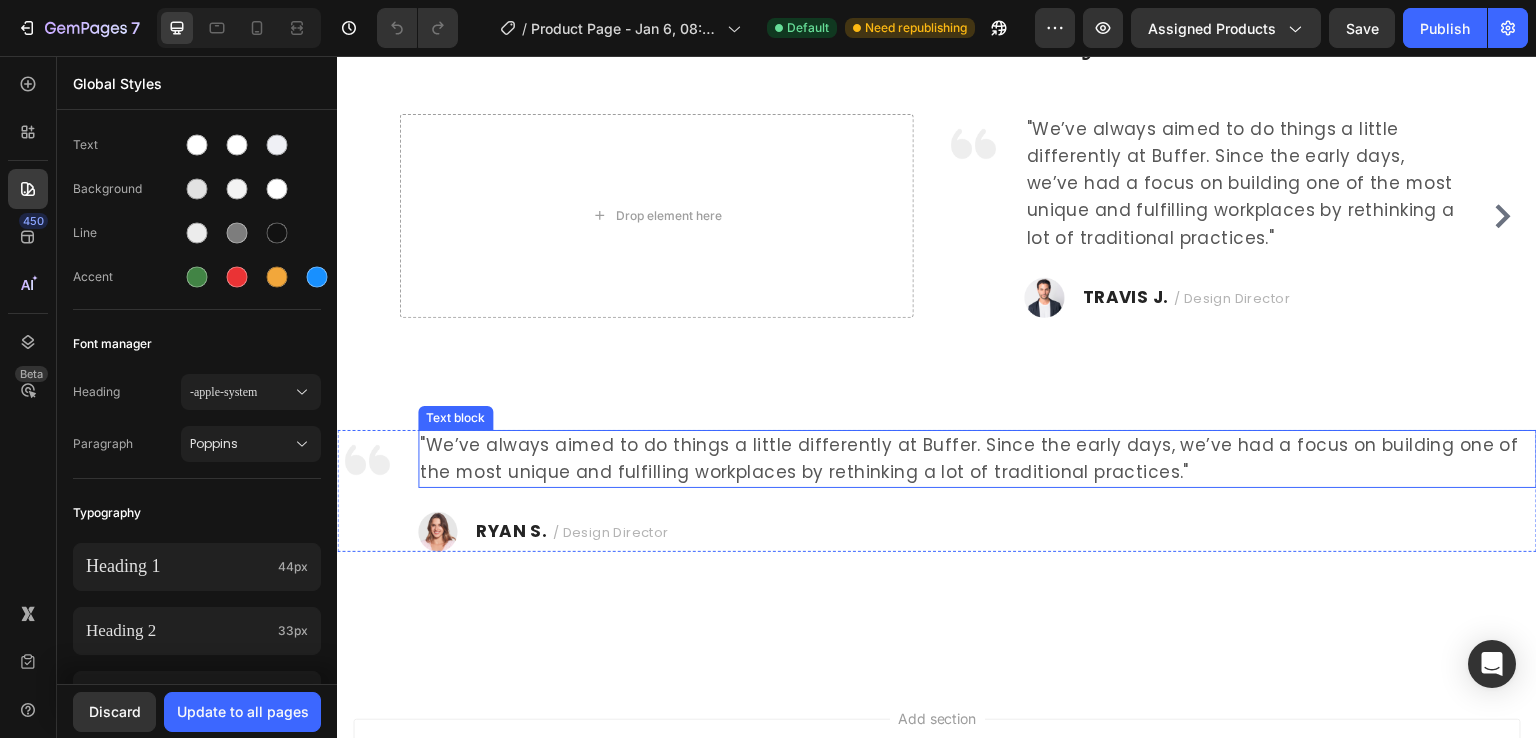 click on ""We’ve always aimed to do things a little differently at Buffer. Since the early days, we’ve had a focus on building one of the most unique and fulfilling workplaces by rethinking a lot of traditional practices."" at bounding box center [977, 459] 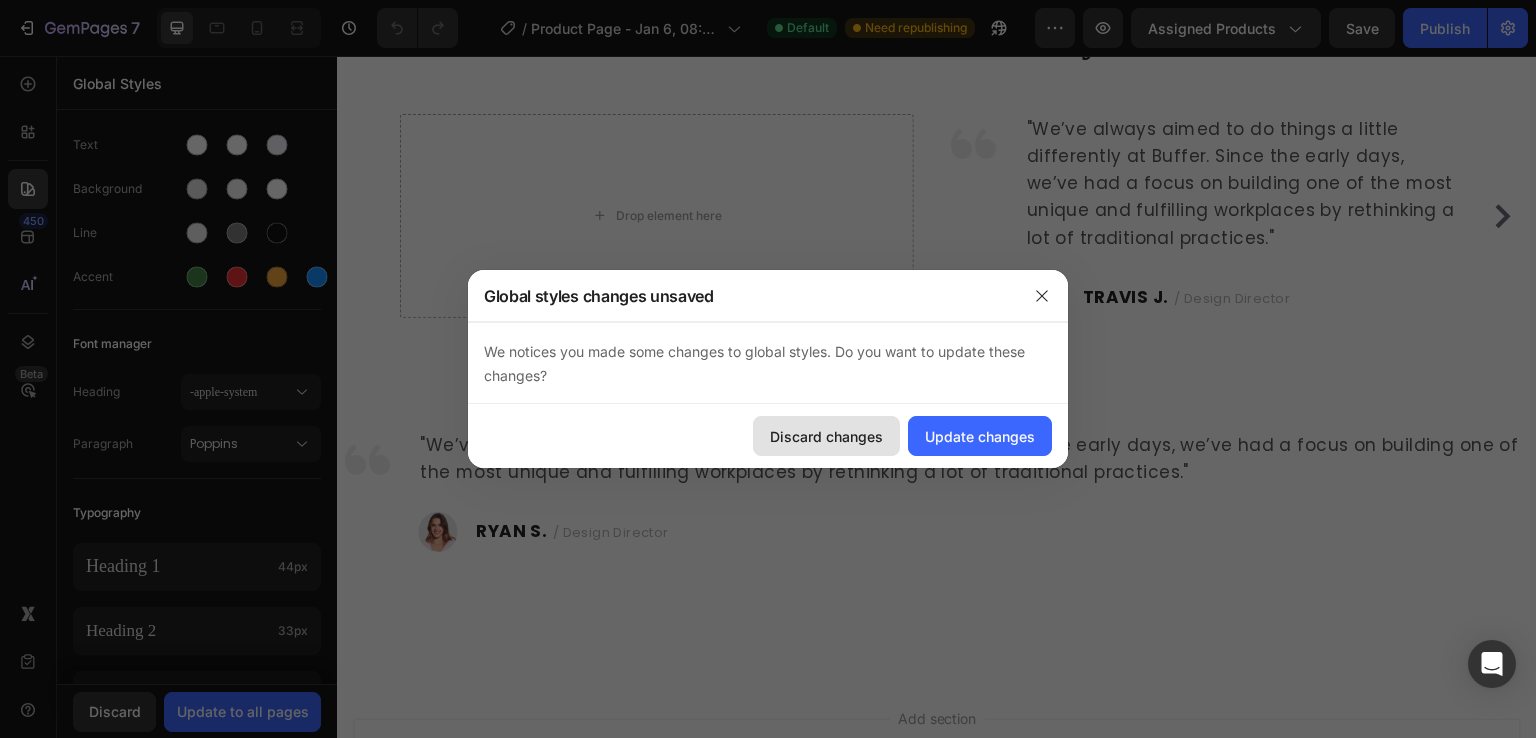click on "Discard changes" at bounding box center (826, 436) 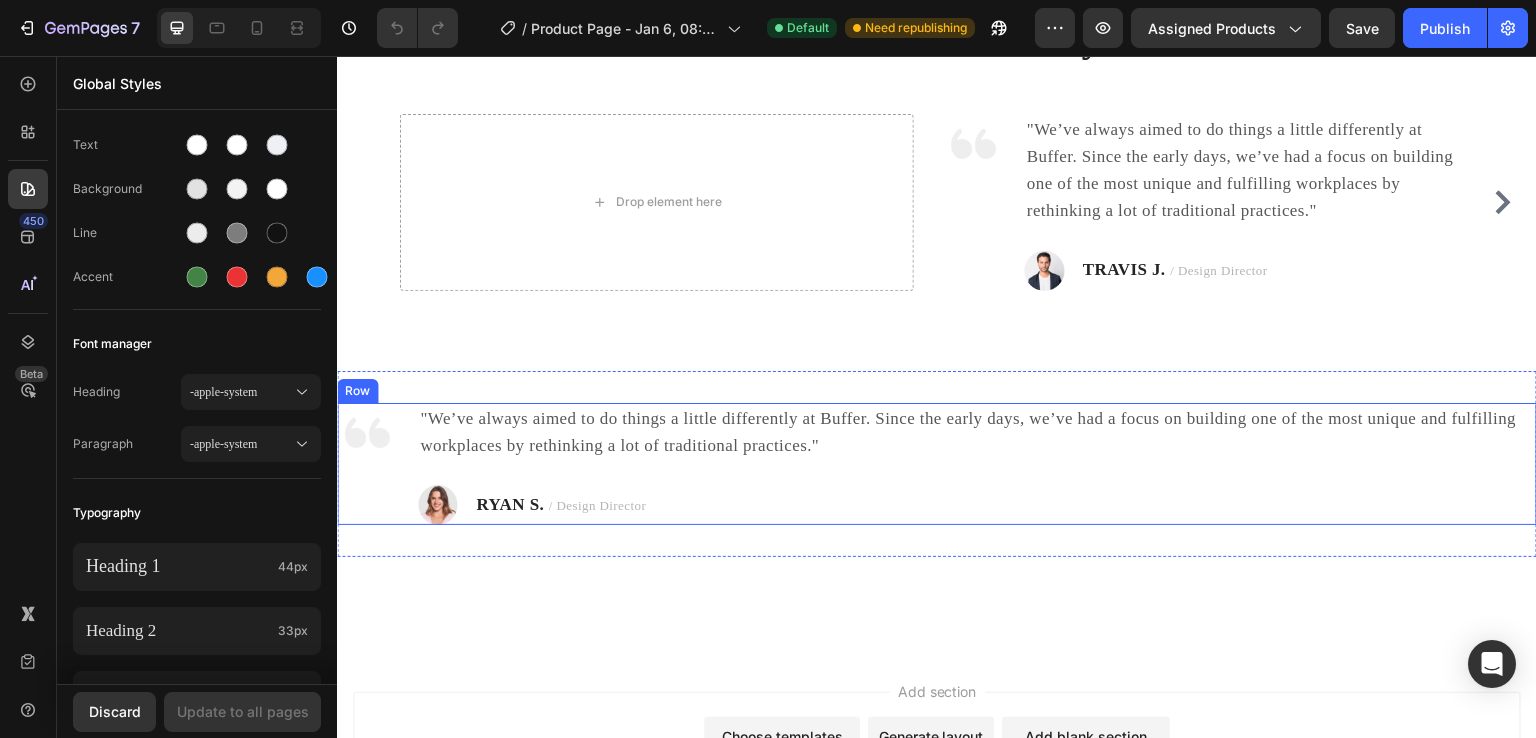 click on ""We’ve always aimed to do things a little differently at Buffer. Since the early days, we’ve had a focus on building one of the most unique and fulfilling workplaces by rethinking a lot of traditional practices." Text block Image RYAN S.   / Design Director Text block Row" at bounding box center (977, 464) 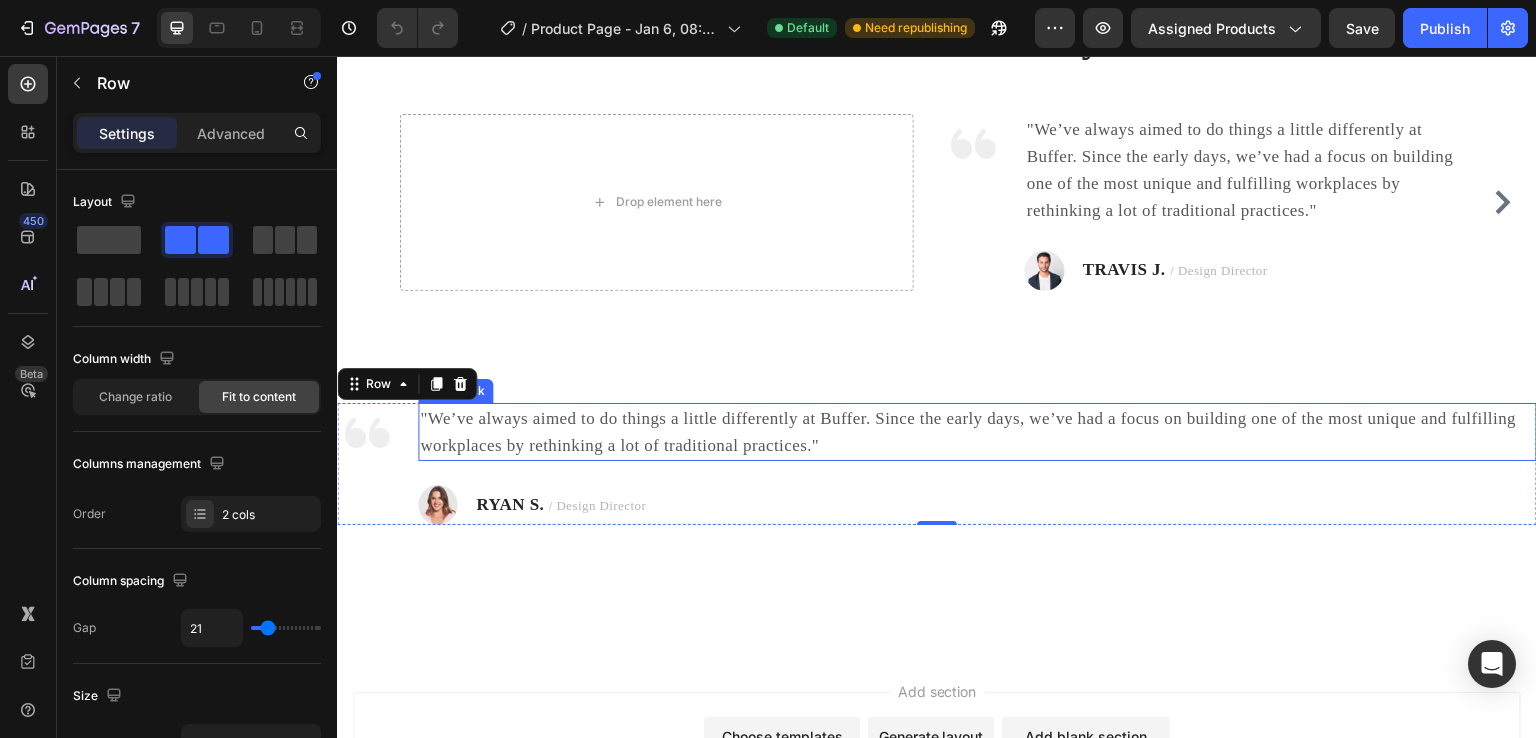 click on ""We’ve always aimed to do things a little differently at Buffer. Since the early days, we’ve had a focus on building one of the most unique and fulfilling workplaces by rethinking a lot of traditional practices."" at bounding box center [977, 432] 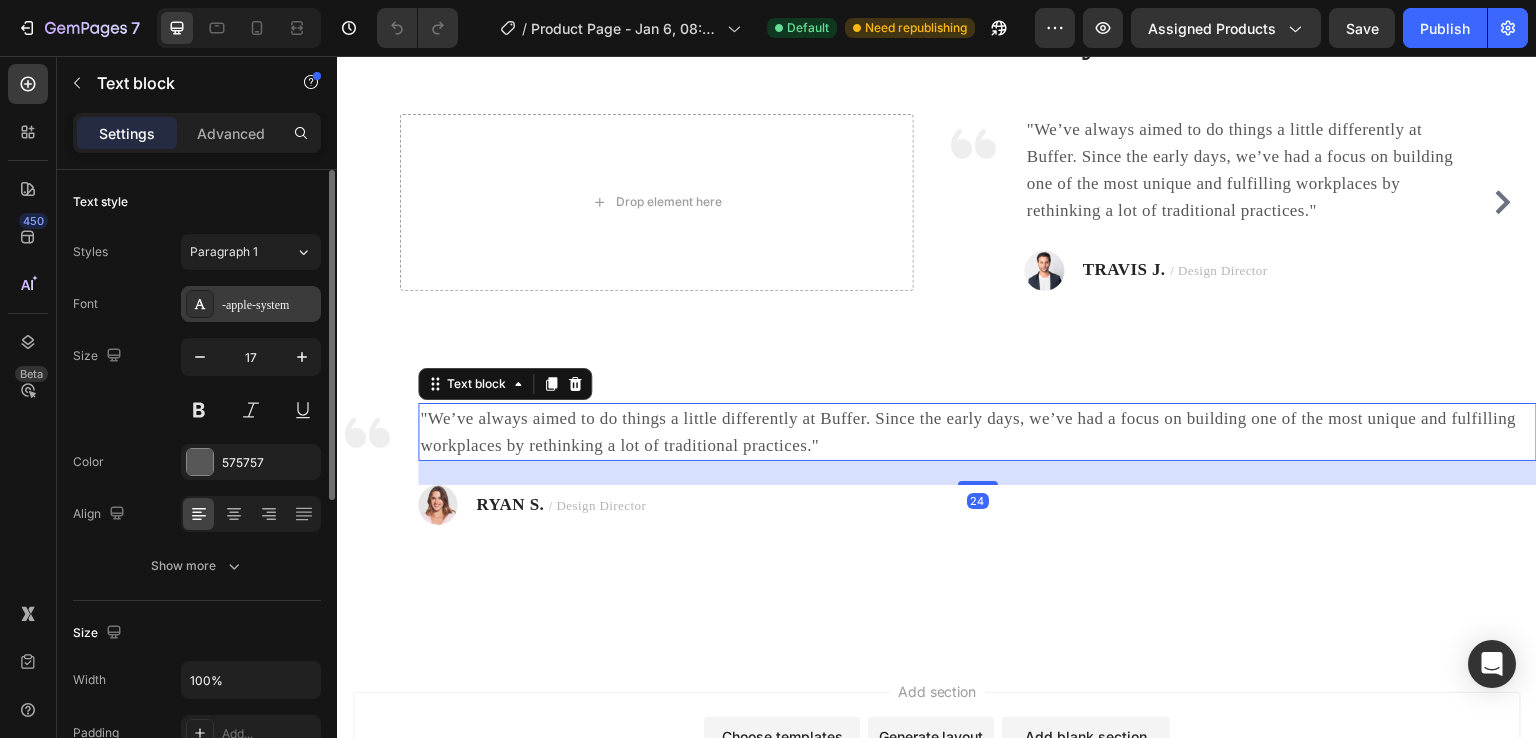 click on "-apple-system" at bounding box center [269, 305] 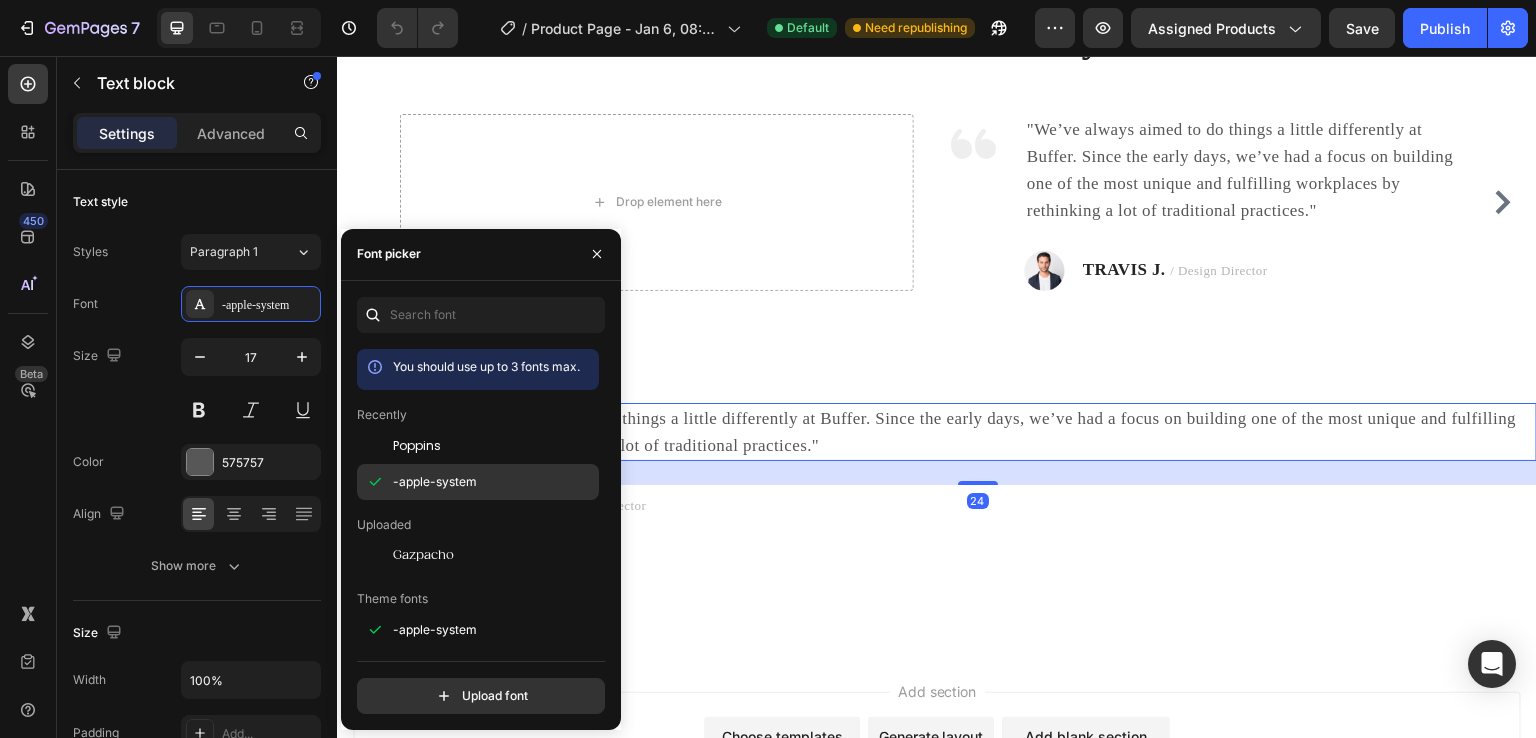 click on "-apple-system" 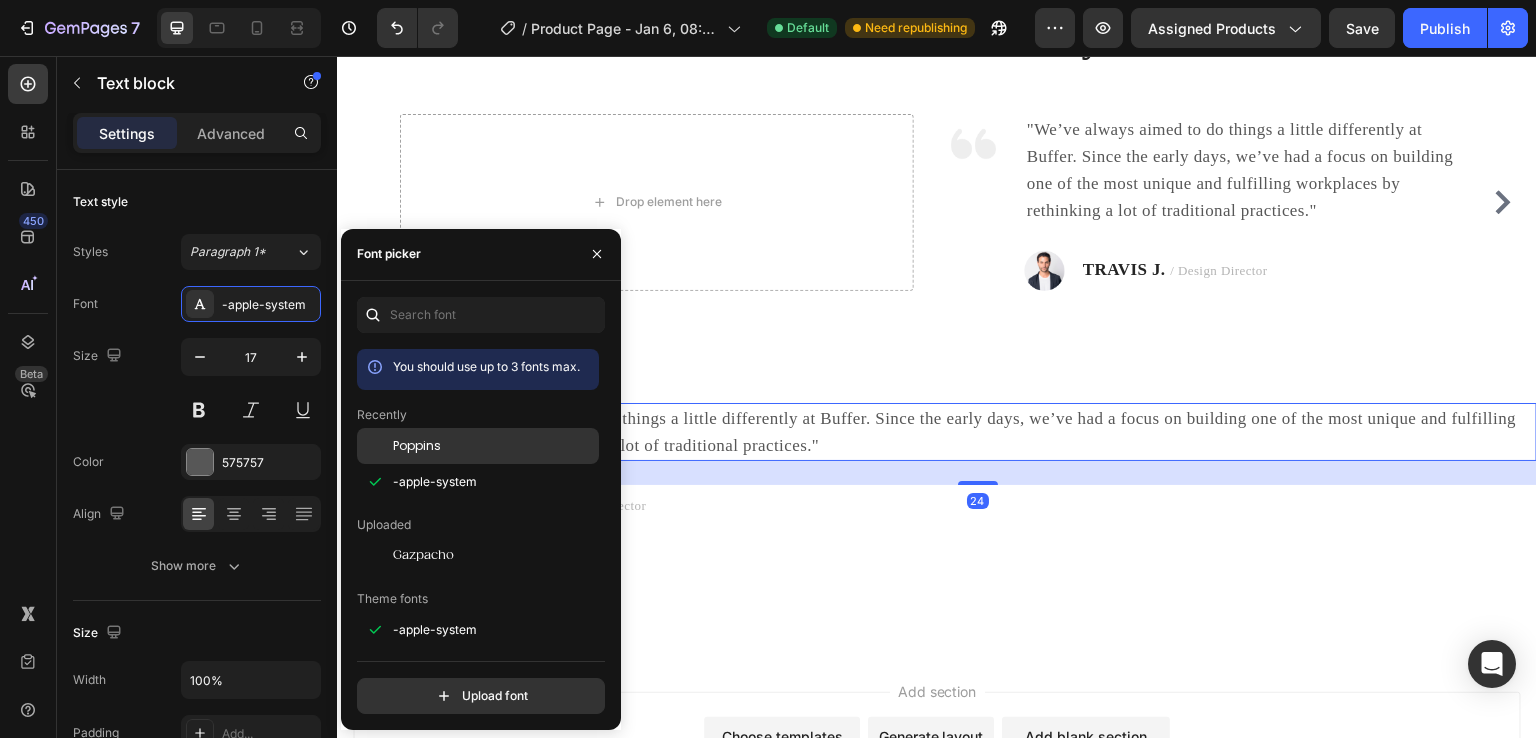 click on "Poppins" at bounding box center [494, 446] 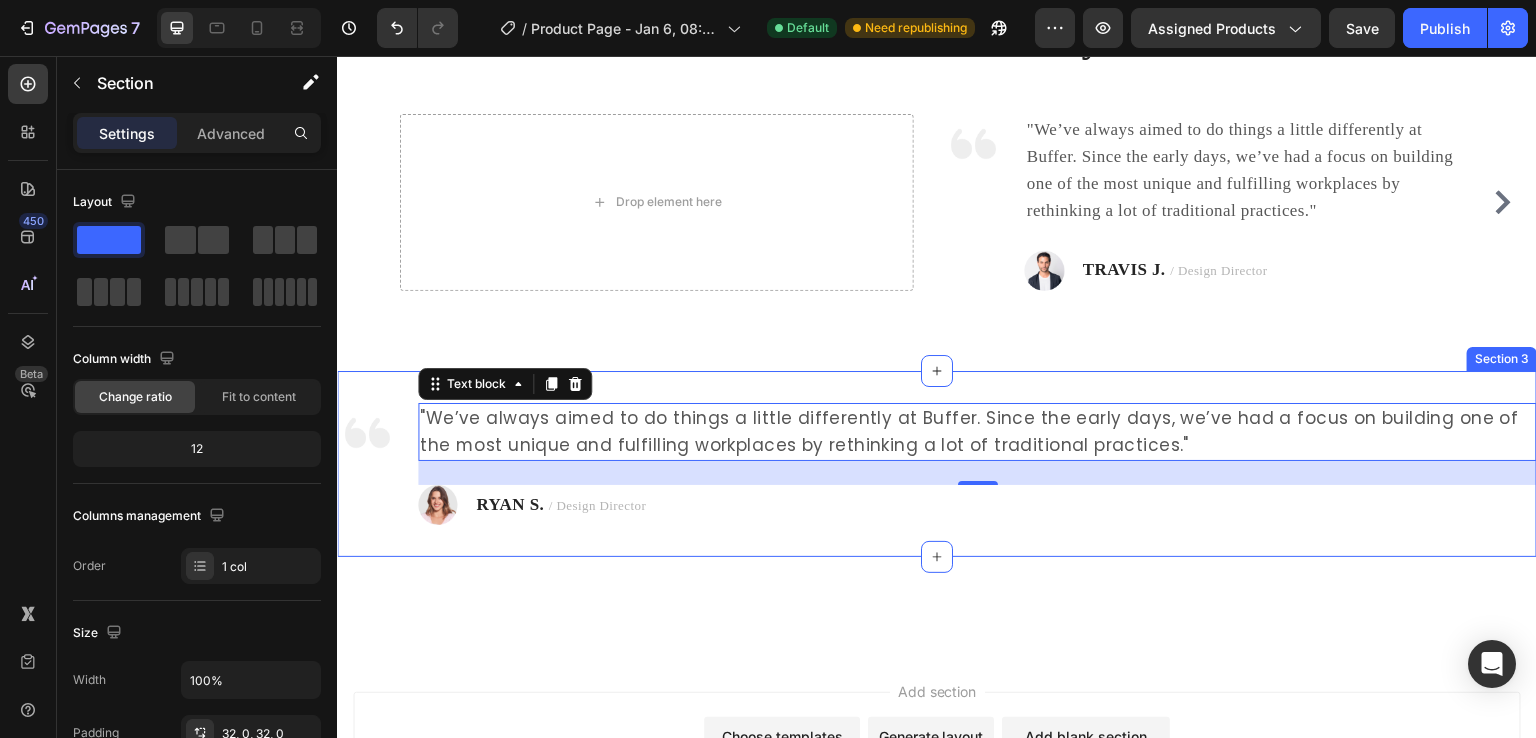 click on "Image "We’ve always aimed to do things a little differently at Buffer. Since the early days, we’ve had a focus on building one of the most unique and fulfilling workplaces by rethinking a lot of traditional practices." Text block   24 Image RYAN S.   / Design Director Text block Row Row Section 3" at bounding box center (937, 464) 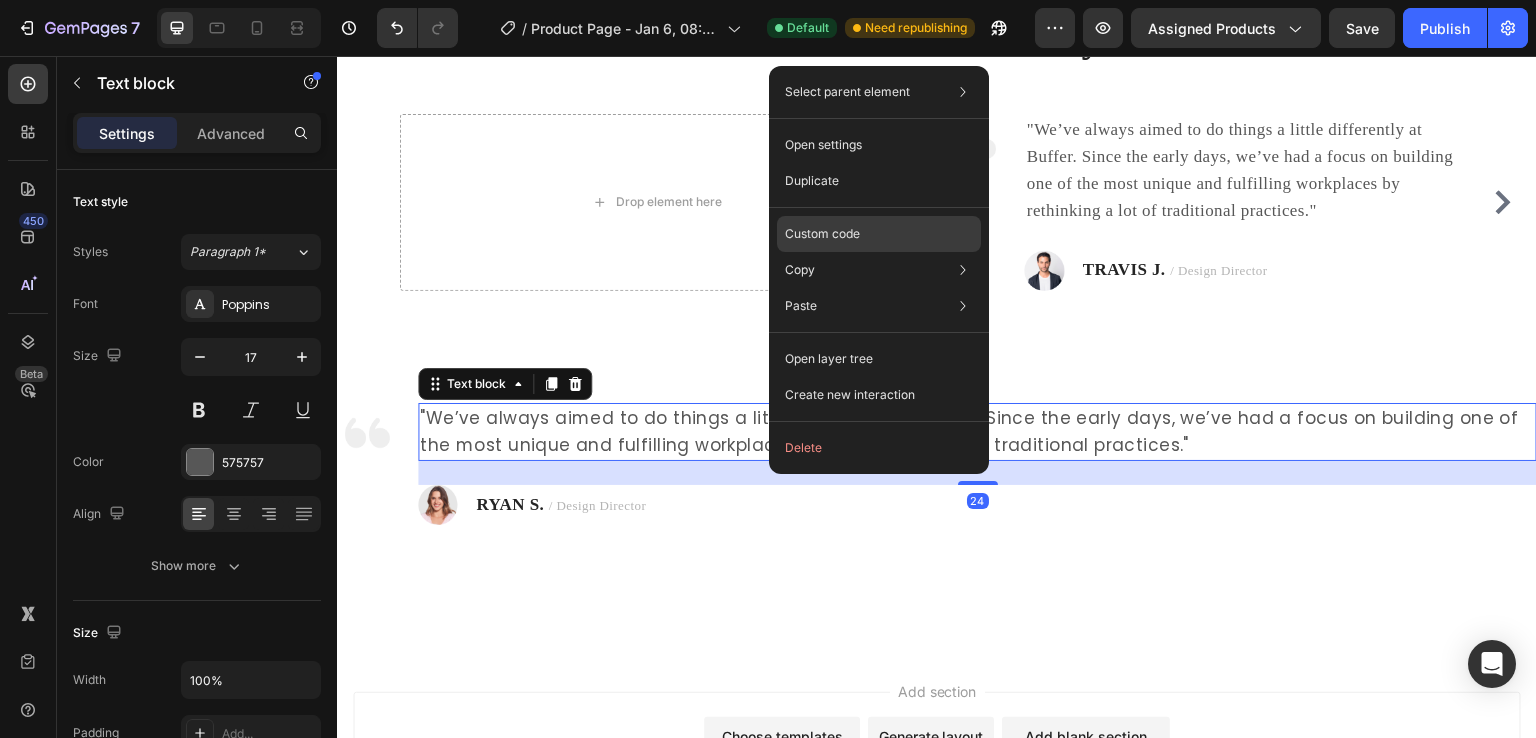 click on "Custom code" at bounding box center [822, 234] 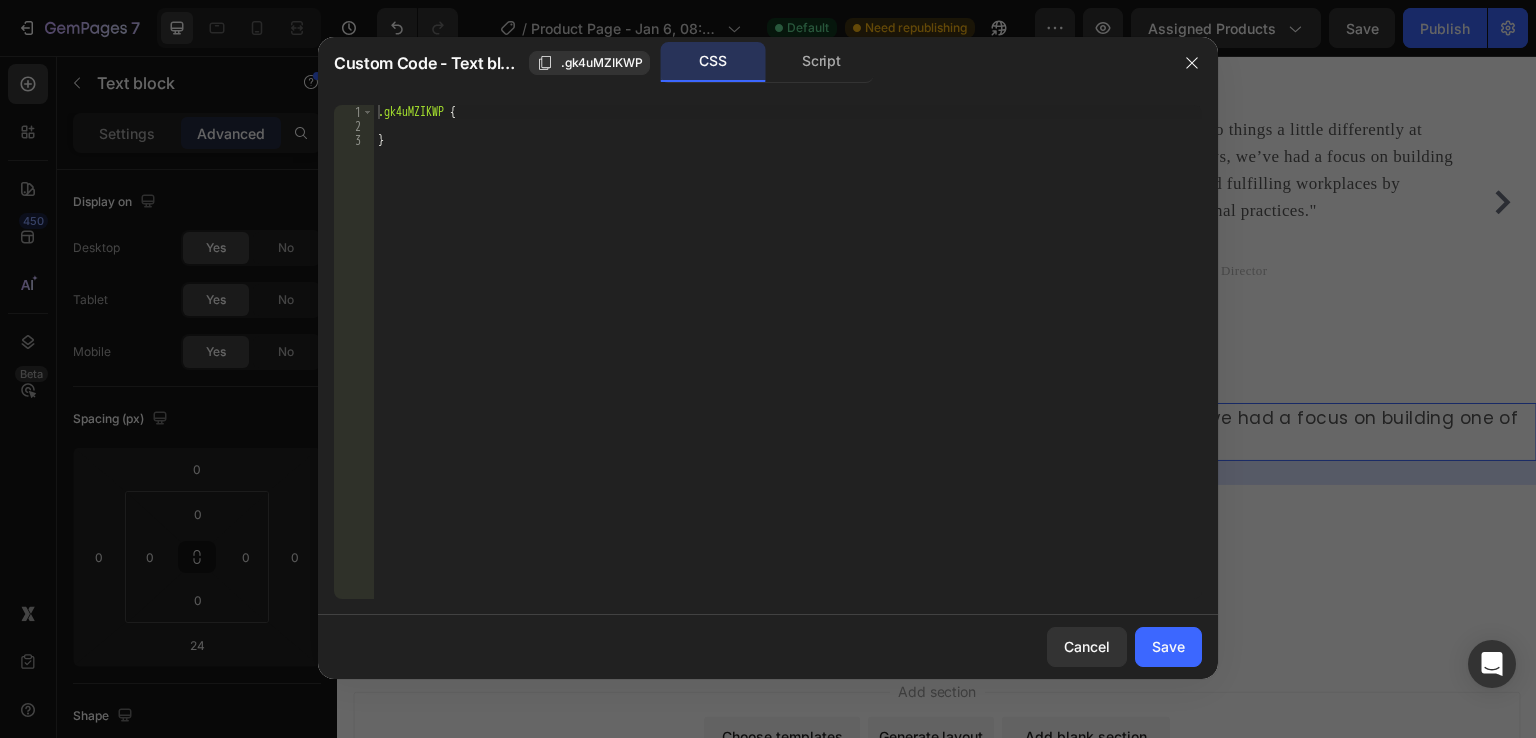 click at bounding box center (768, 369) 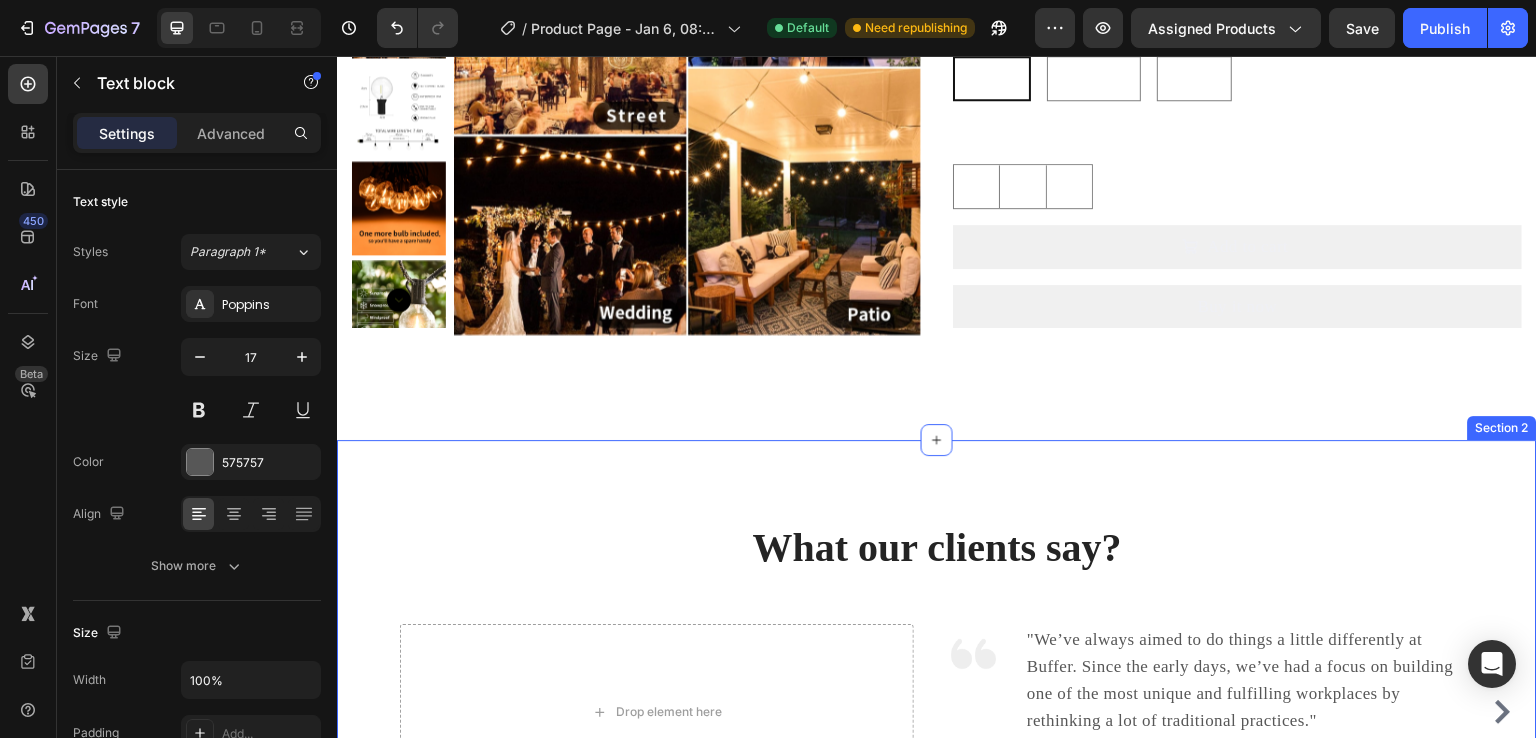 scroll, scrollTop: 800, scrollLeft: 0, axis: vertical 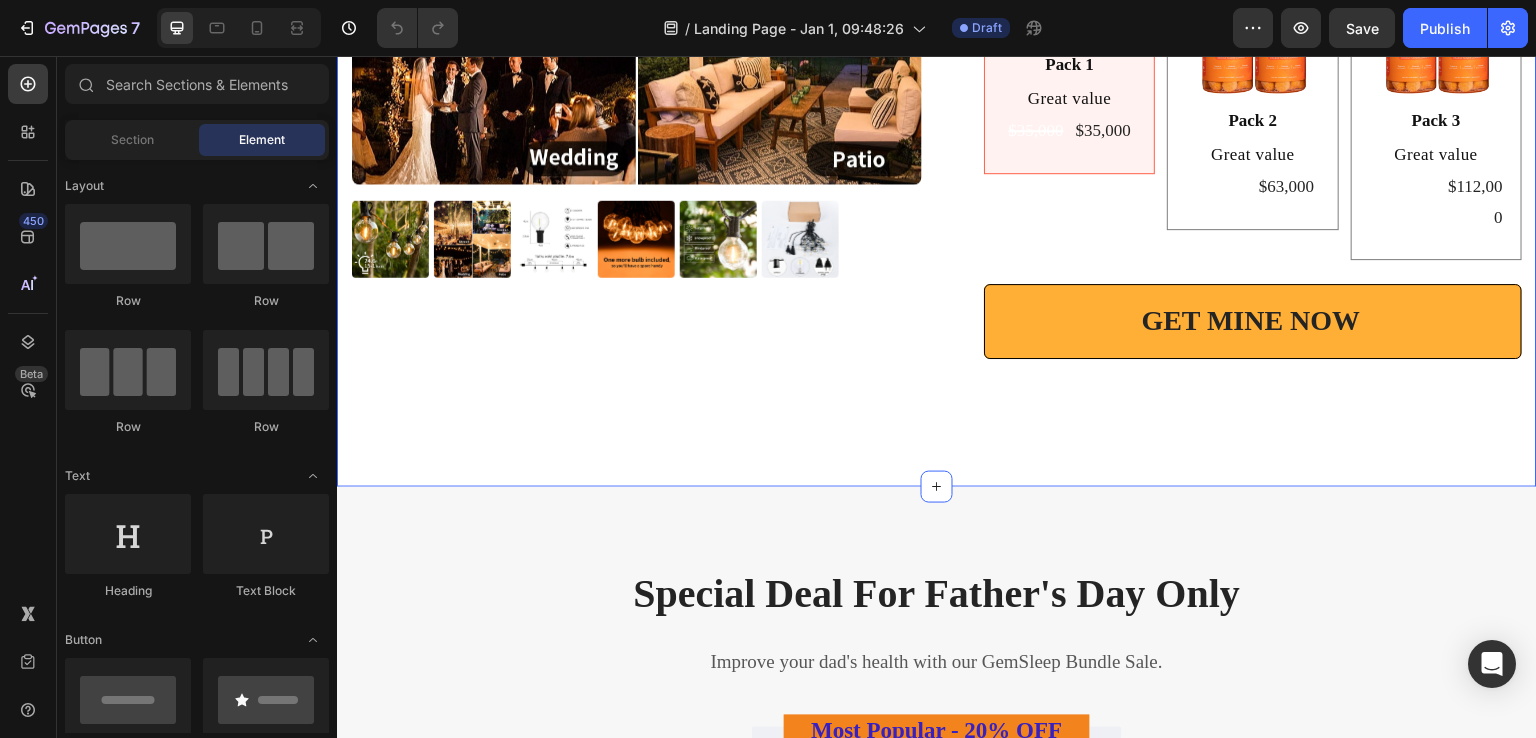 click on "Product Images Icon Icon Icon Icon Icon Icon List 2,500+ Verified Reviews! Text Block Row Fairy String Light G40 LED Product Title Lorem ipsum dolor sit amet, consectetur adipiscing elit, sed do eiusmod tempor incididunt ut labore et. Text Block Seal Subscriptions Seal Subscriptions SALE 0% Product Badge Image Pack 1 Text Block Great value Text Block $35,000 Product Price Product Price $35,000 Product Price Product Price Row Row SALE 10% Product Badge Image Pack 2 Text Block Great value Text Block $70,000 Product Price Product Price $63,000 Product Price Product Price Row Row SALE 20% Product Badge Image Pack 3 Text Block Great value Text Block $140,000 Product Price Product Price $112,000 Product Price Product Price Row Row Product Bundle Discount GET MINE NOW Add to Cart Row Row Product Section 2" at bounding box center (937, -13) 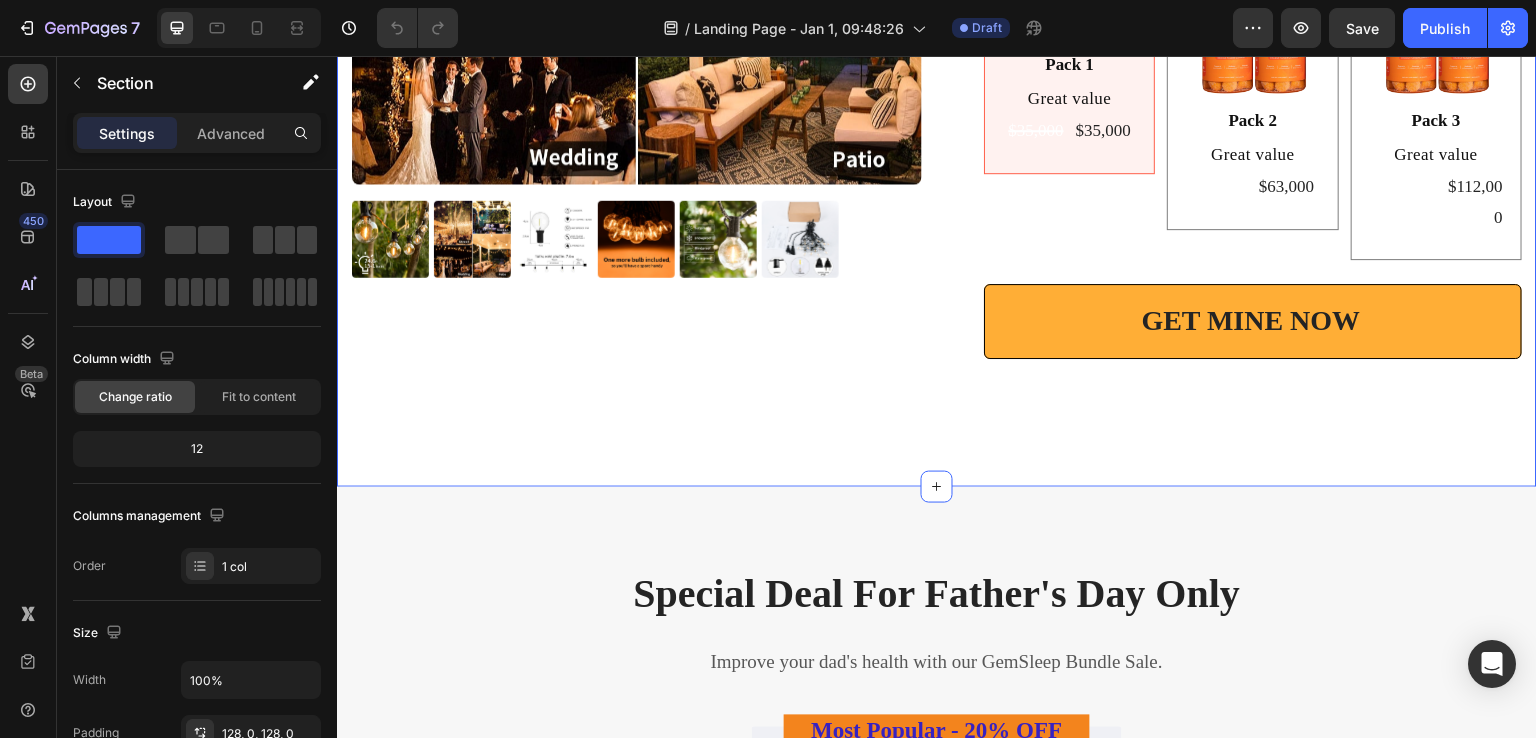 click on "Product Images Icon Icon Icon Icon Icon Icon List 2,500+ Verified Reviews! Text Block Row Fairy String Light G40 LED Product Title Lorem ipsum dolor sit amet, consectetur adipiscing elit, sed do eiusmod tempor incididunt ut labore et. Text Block Seal Subscriptions Seal Subscriptions SALE 0% Product Badge Image Pack 1 Text Block Great value Text Block $35,000 Product Price Product Price $35,000 Product Price Product Price Row Row SALE 10% Product Badge Image Pack 2 Text Block Great value Text Block $70,000 Product Price Product Price $63,000 Product Price Product Price Row Row SALE 20% Product Badge Image Pack 3 Text Block Great value Text Block $140,000 Product Price Product Price $112,000 Product Price Product Price Row Row Product Bundle Discount GET MINE NOW Add to Cart Row Row Product Section 2   Create Theme Section AI Content Write with GemAI What would you like to describe here? Tone and Voice Persuasive Product Getting products... Show more Generate" at bounding box center (937, -13) 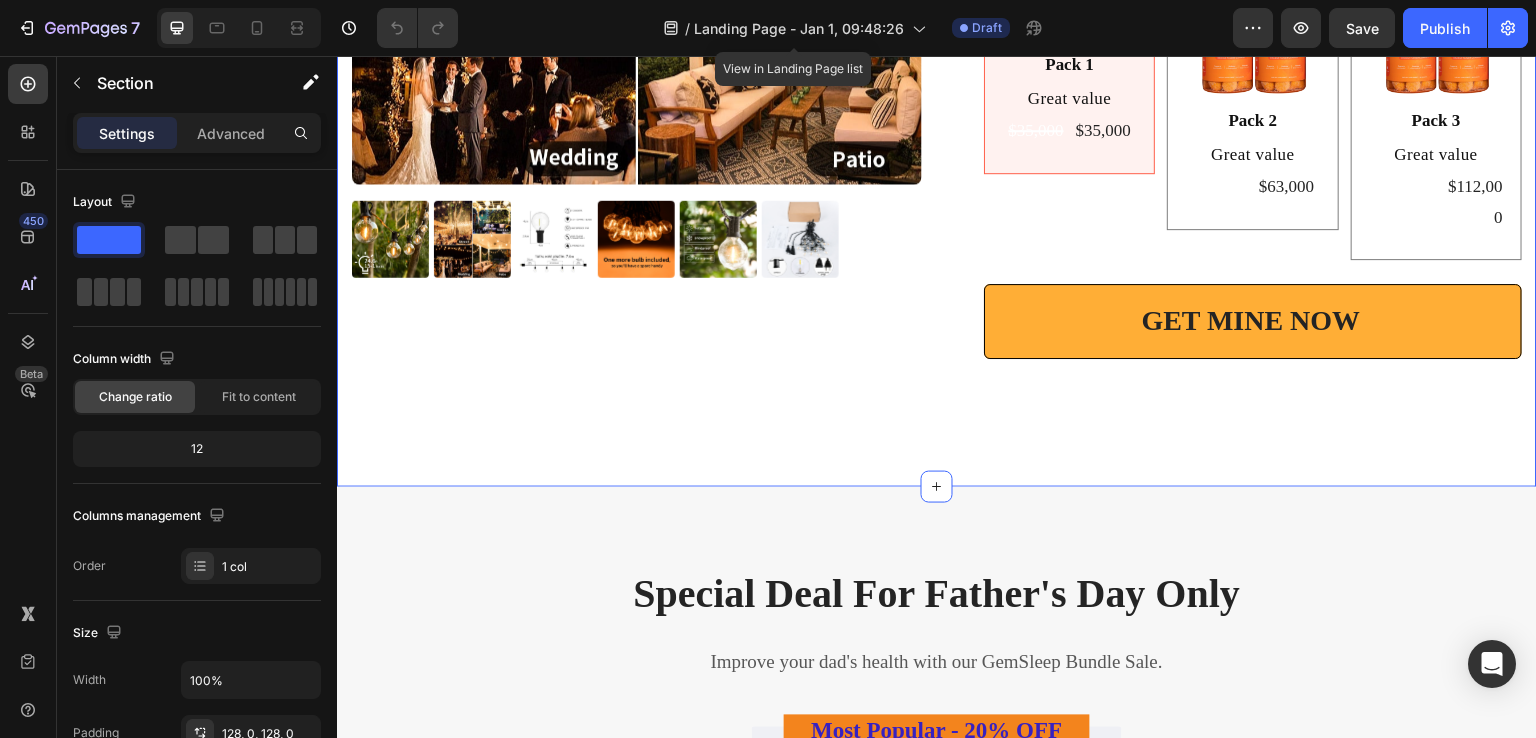 click on "/  Landing Page - Jan 1, 09:48:26" 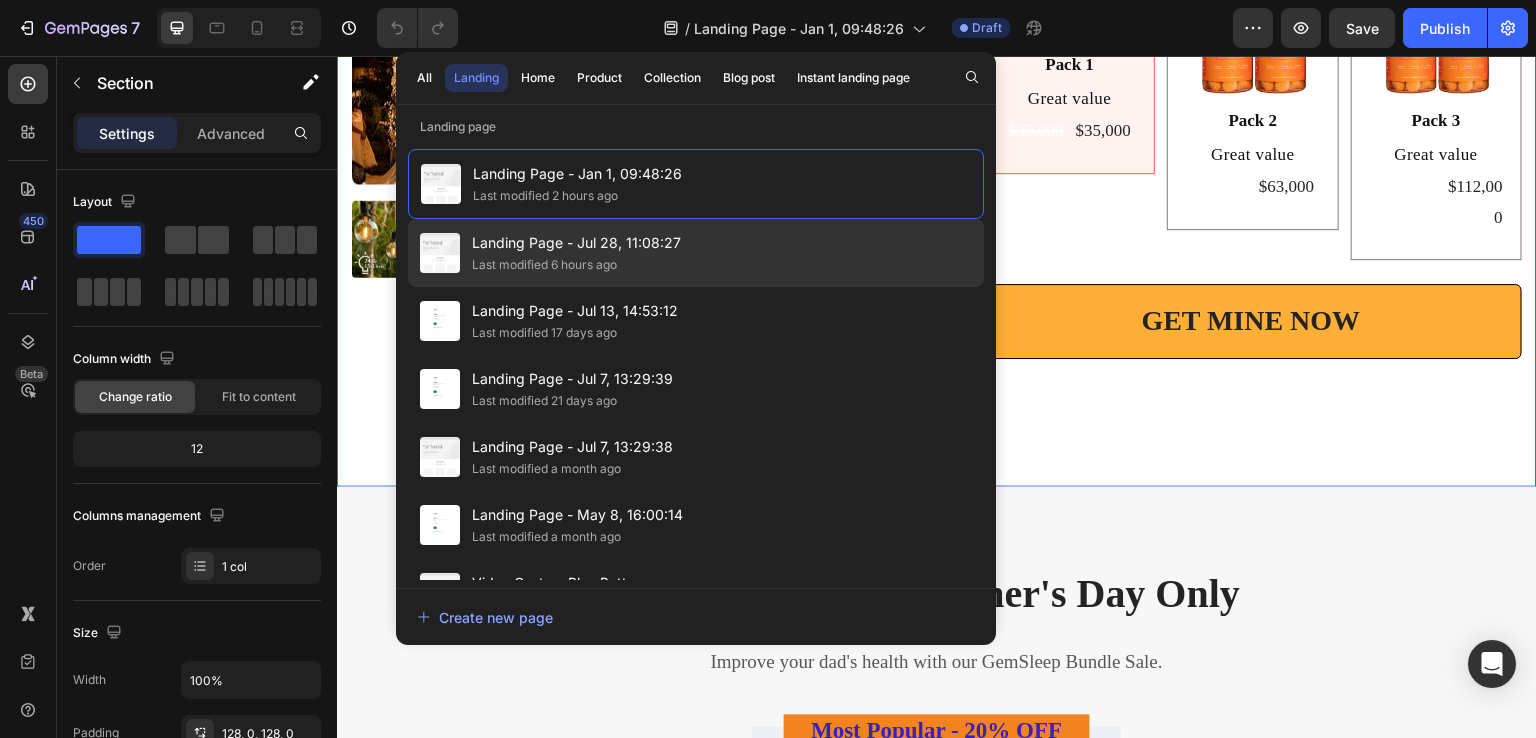 click on "Last modified 6 hours ago" at bounding box center [576, 265] 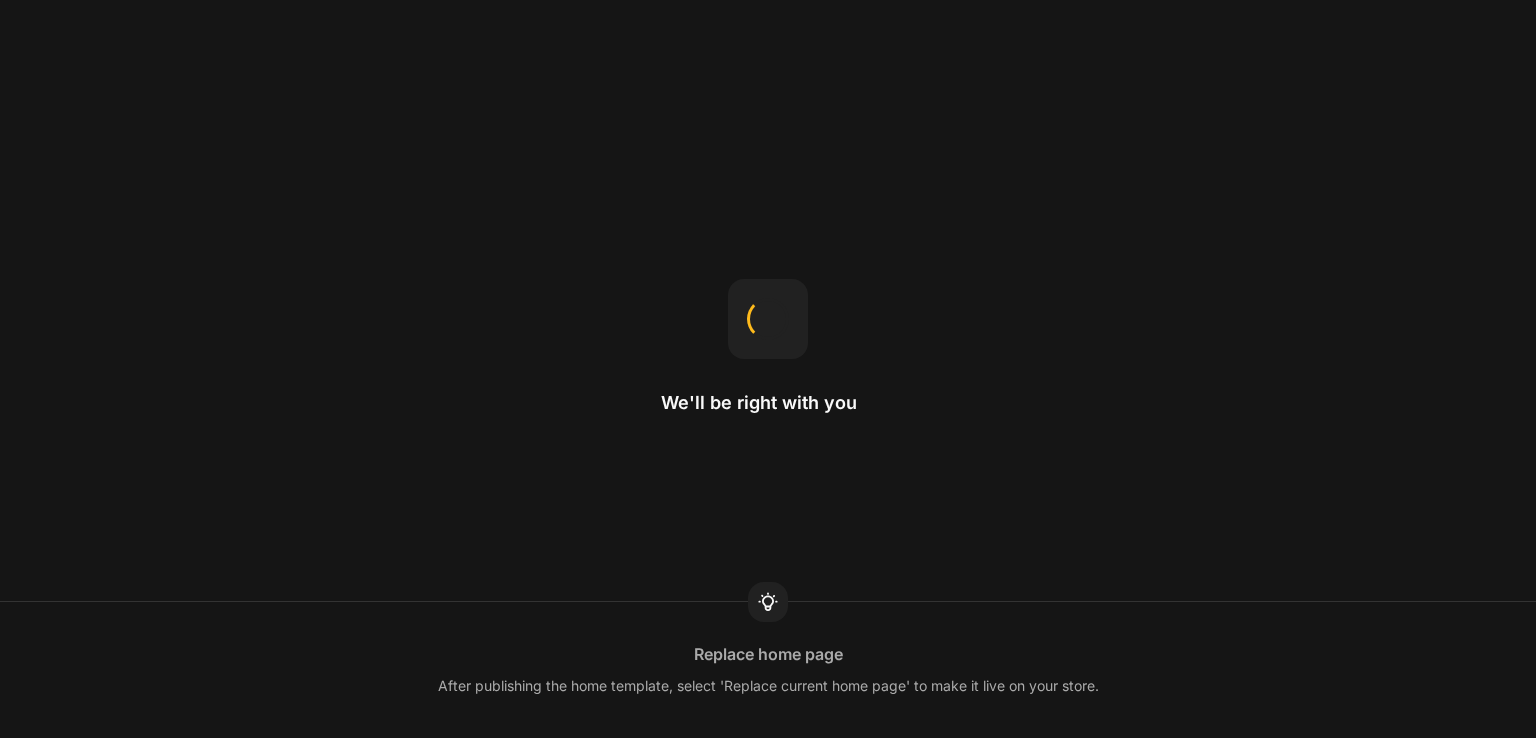 scroll, scrollTop: 0, scrollLeft: 0, axis: both 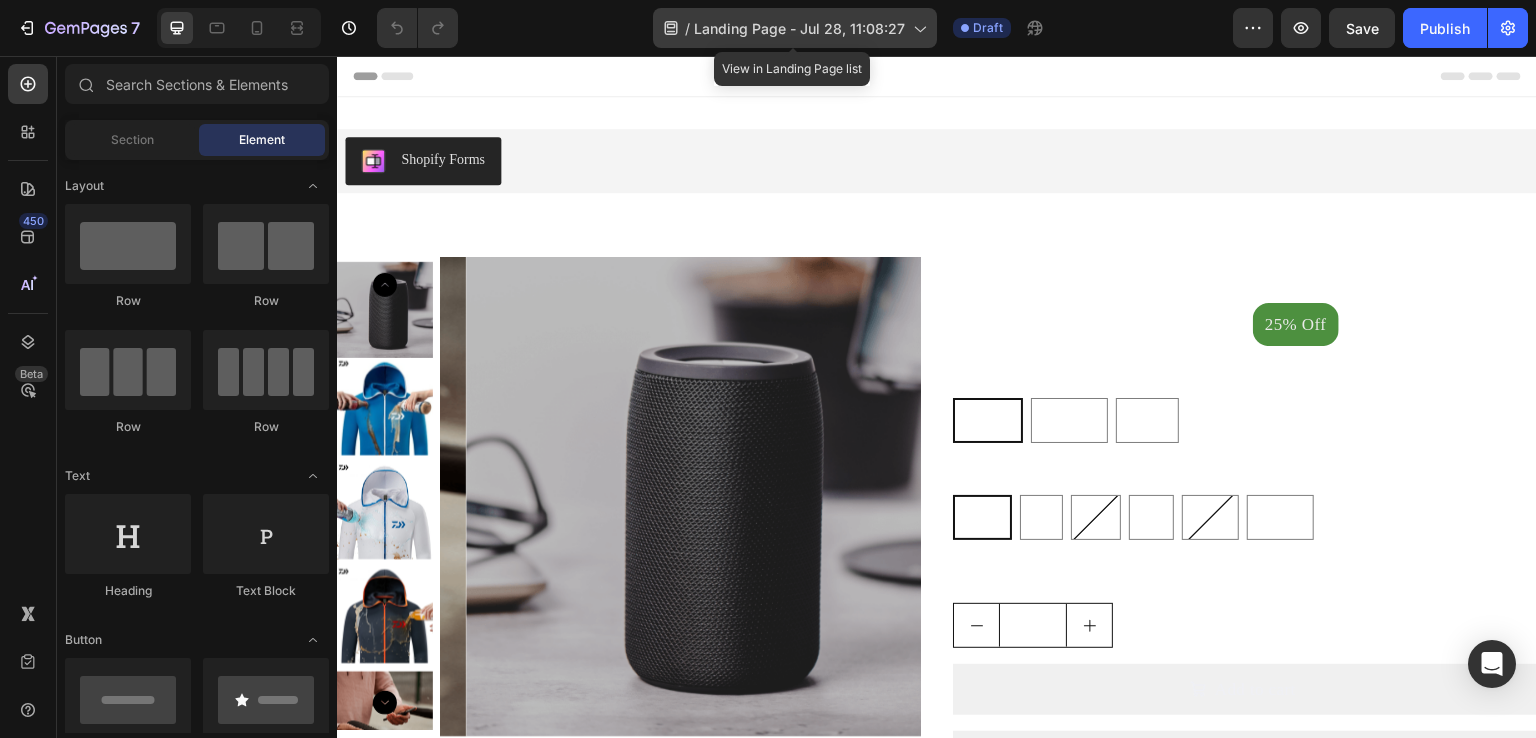 click on "Landing Page - Jul 28, 11:08:27" at bounding box center [799, 28] 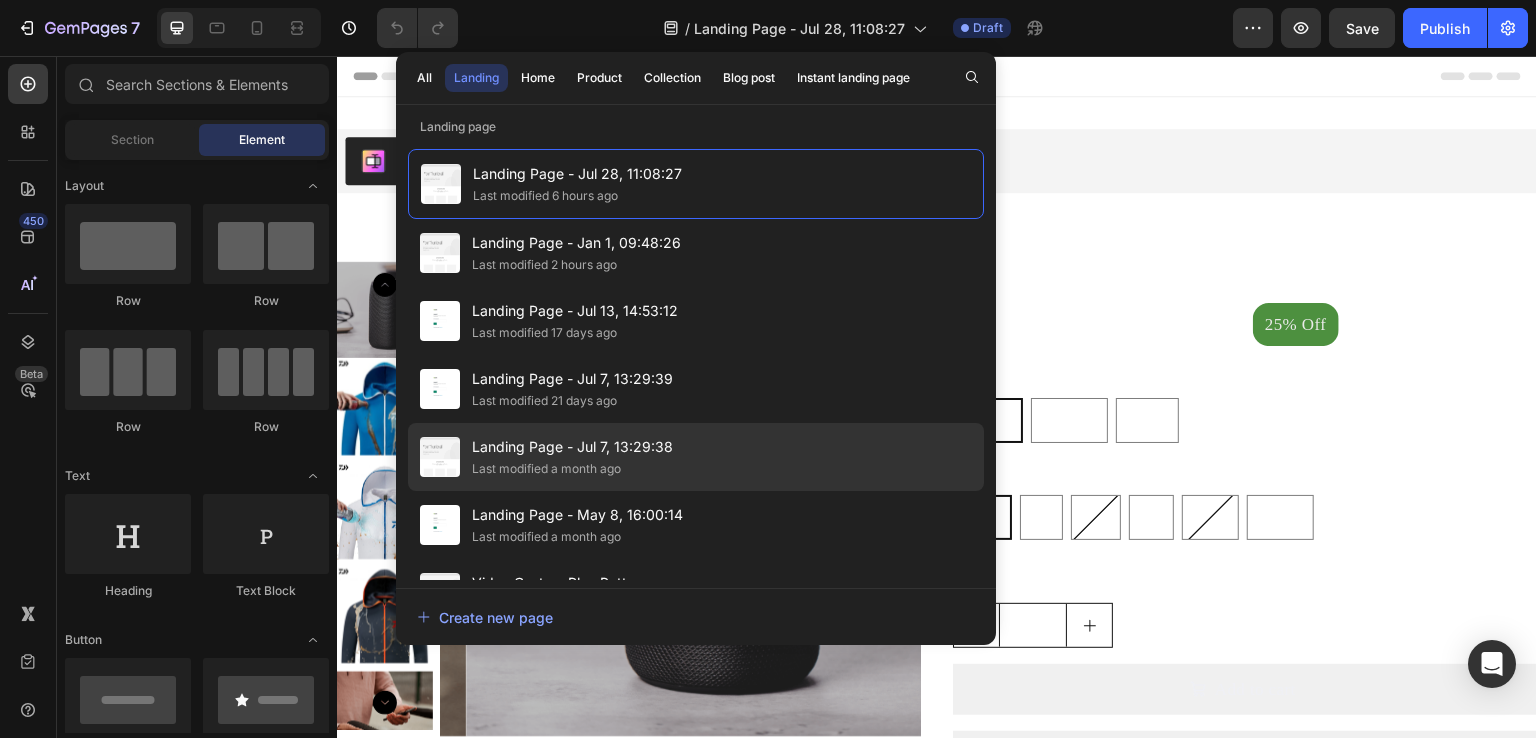 scroll, scrollTop: 400, scrollLeft: 0, axis: vertical 